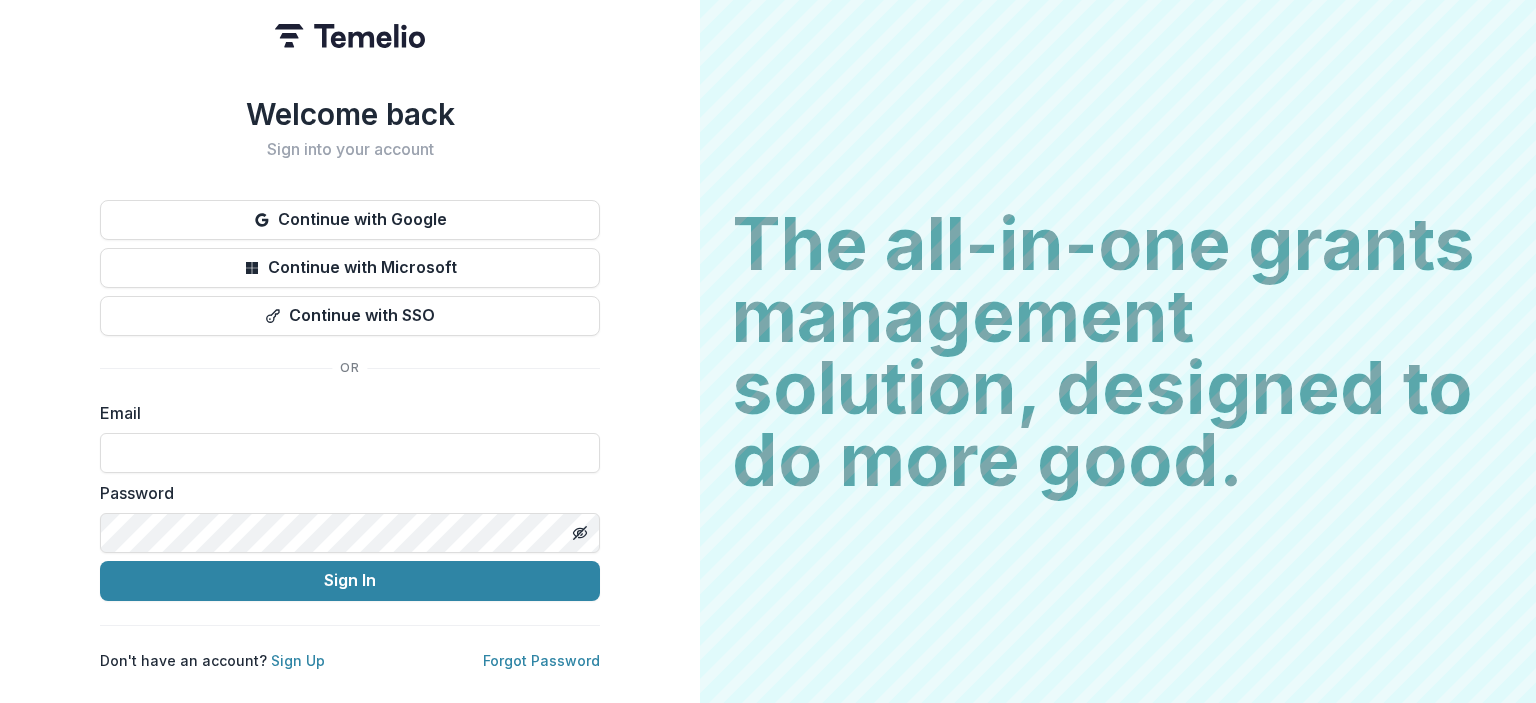 scroll, scrollTop: 0, scrollLeft: 0, axis: both 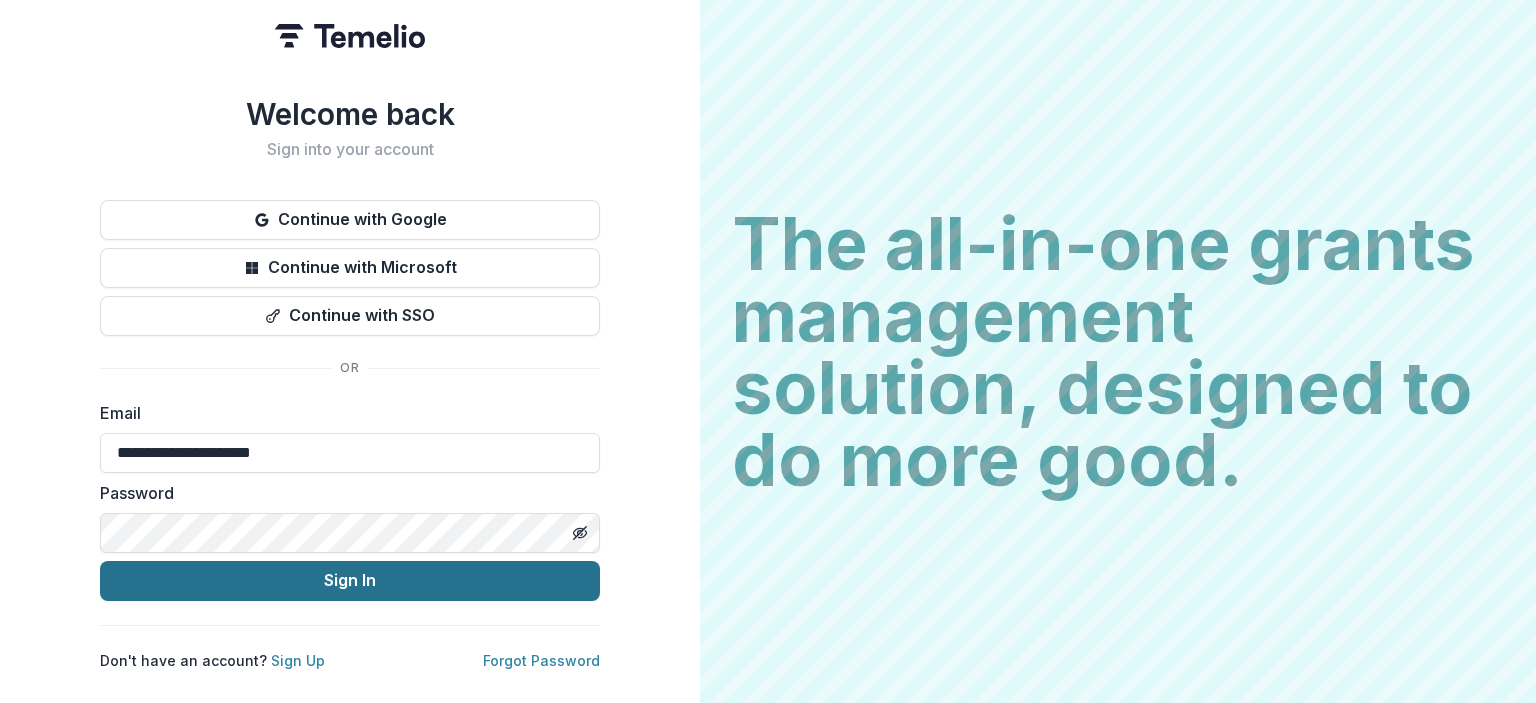 click on "Sign In" at bounding box center (350, 581) 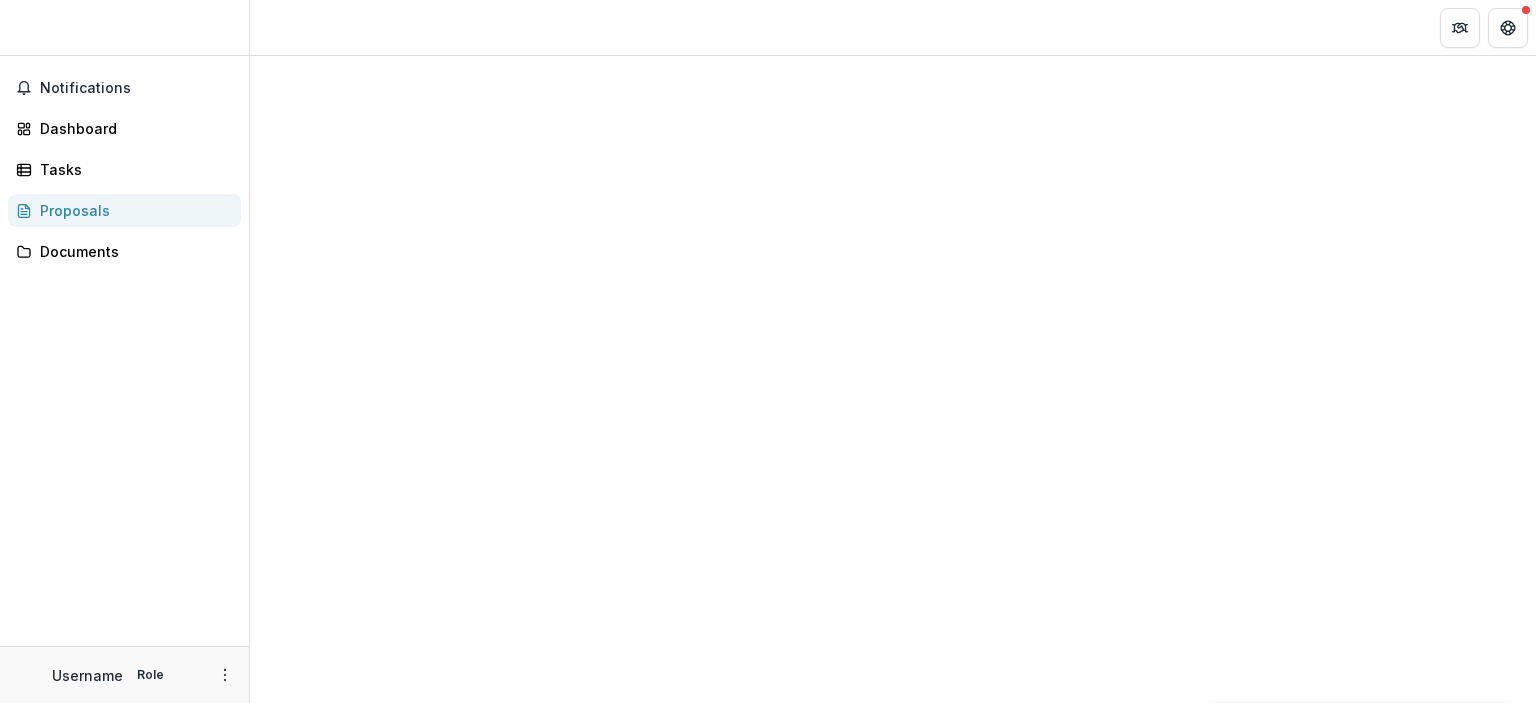 scroll, scrollTop: 0, scrollLeft: 0, axis: both 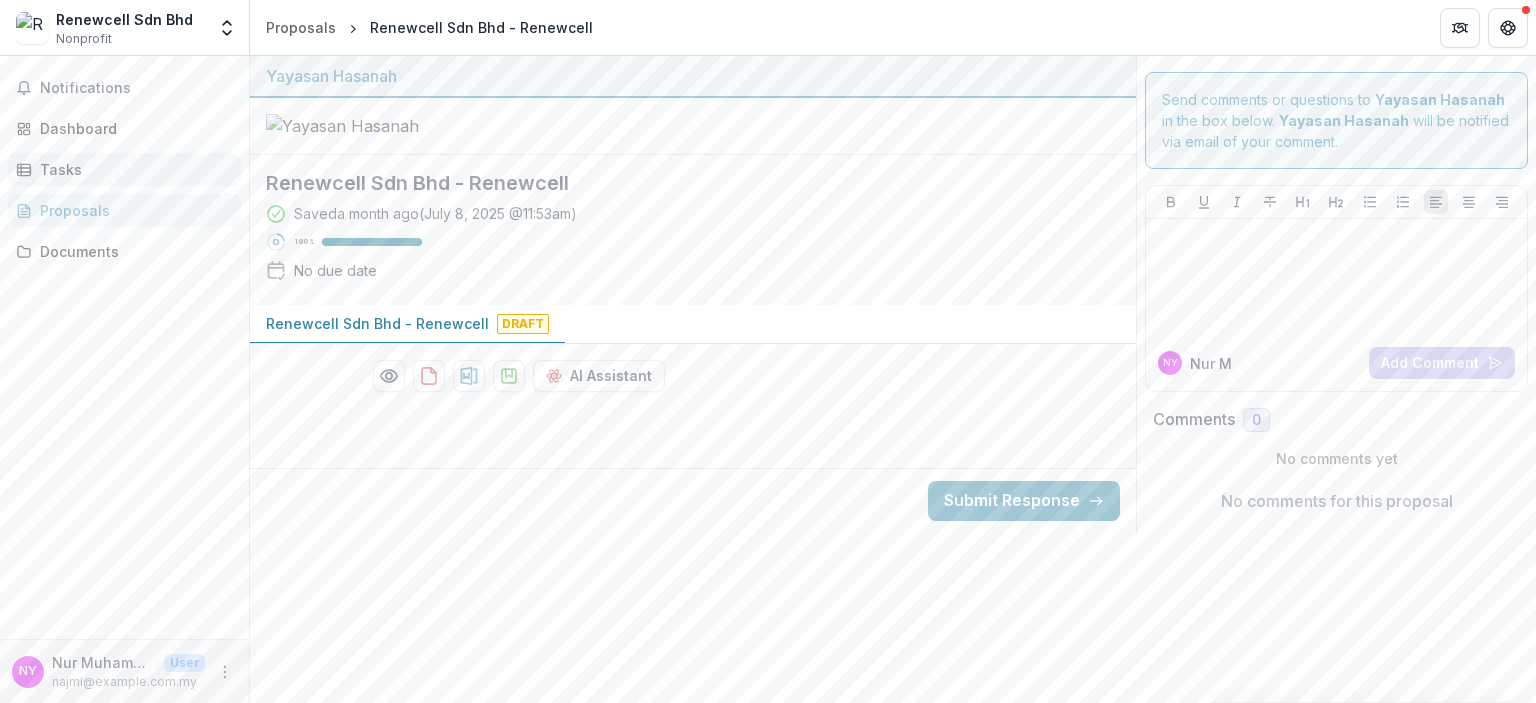 click on "Tasks" at bounding box center (132, 169) 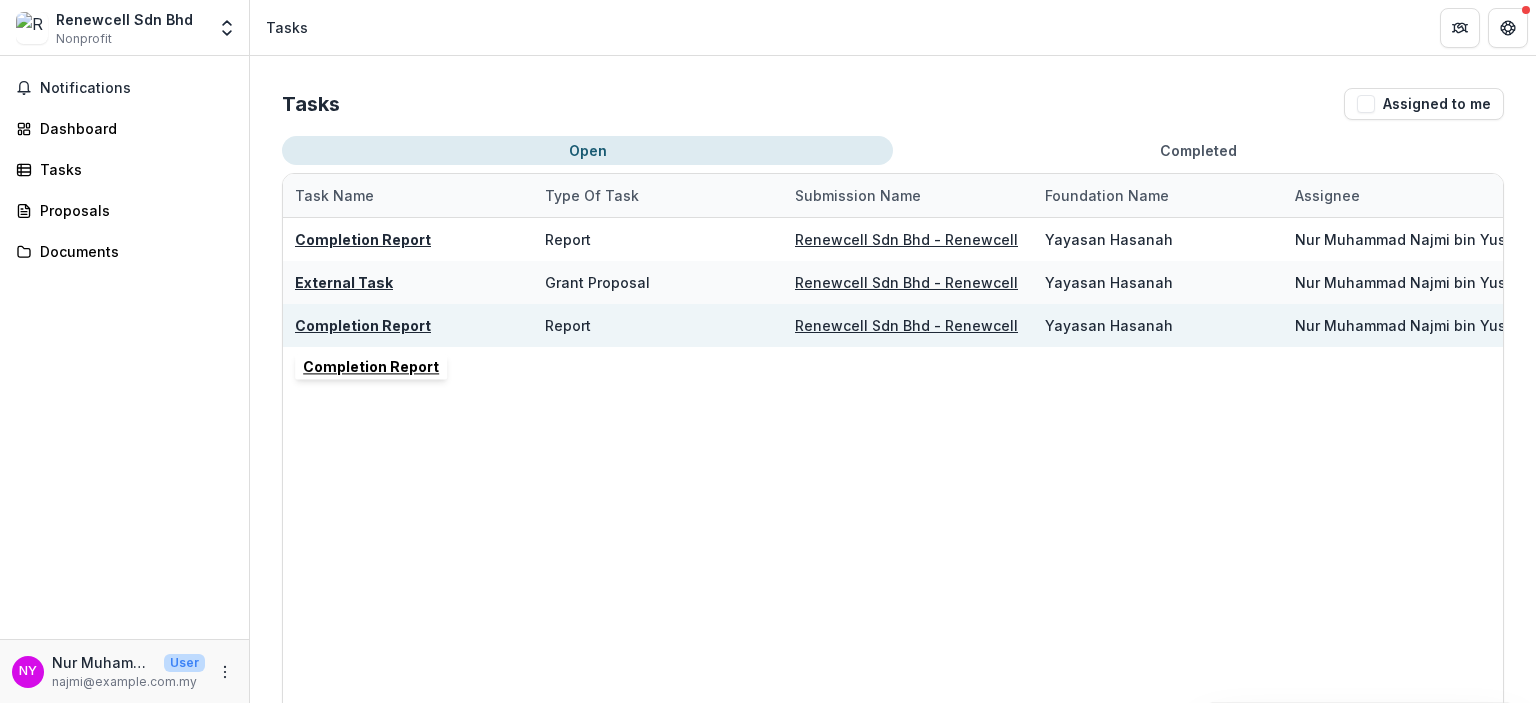 click on "Completion Report" at bounding box center [363, 325] 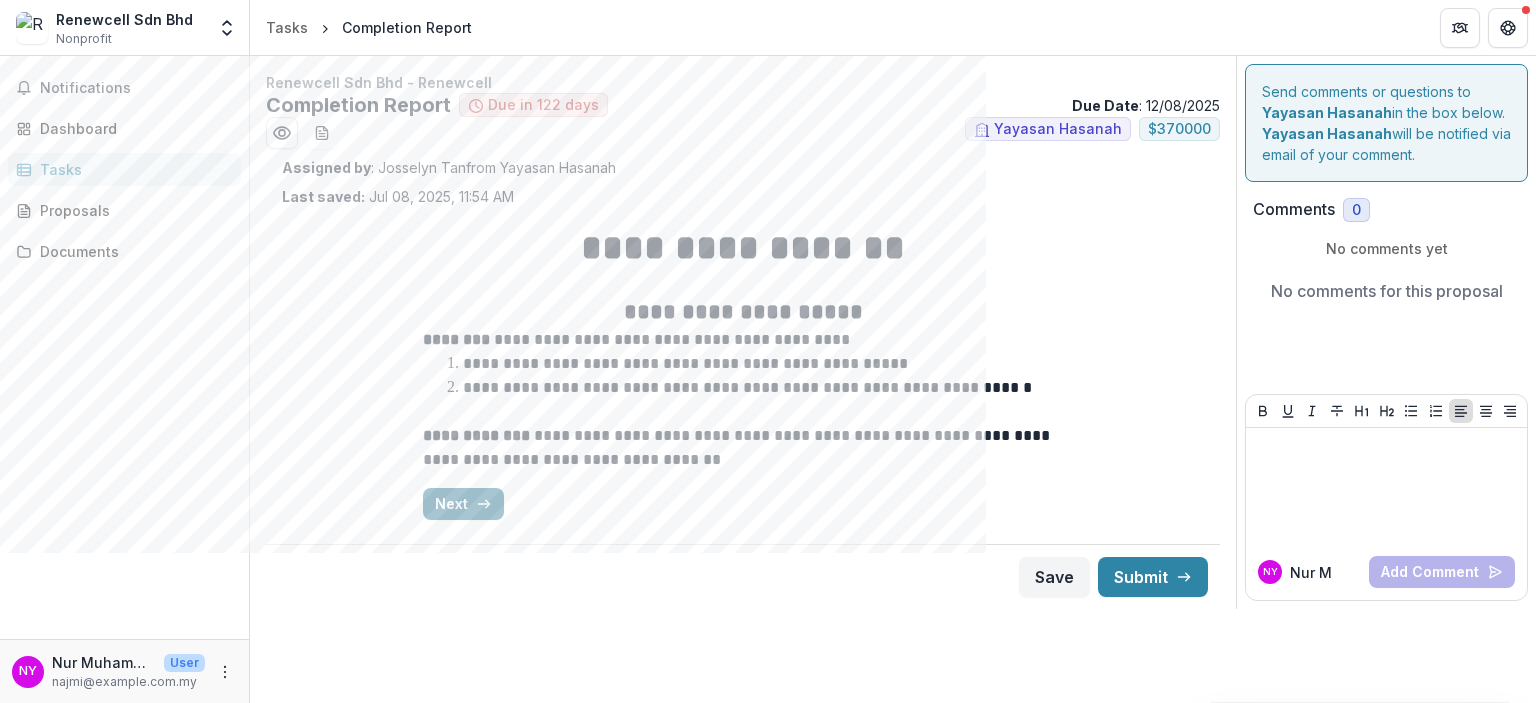 click on "Next" at bounding box center (463, 504) 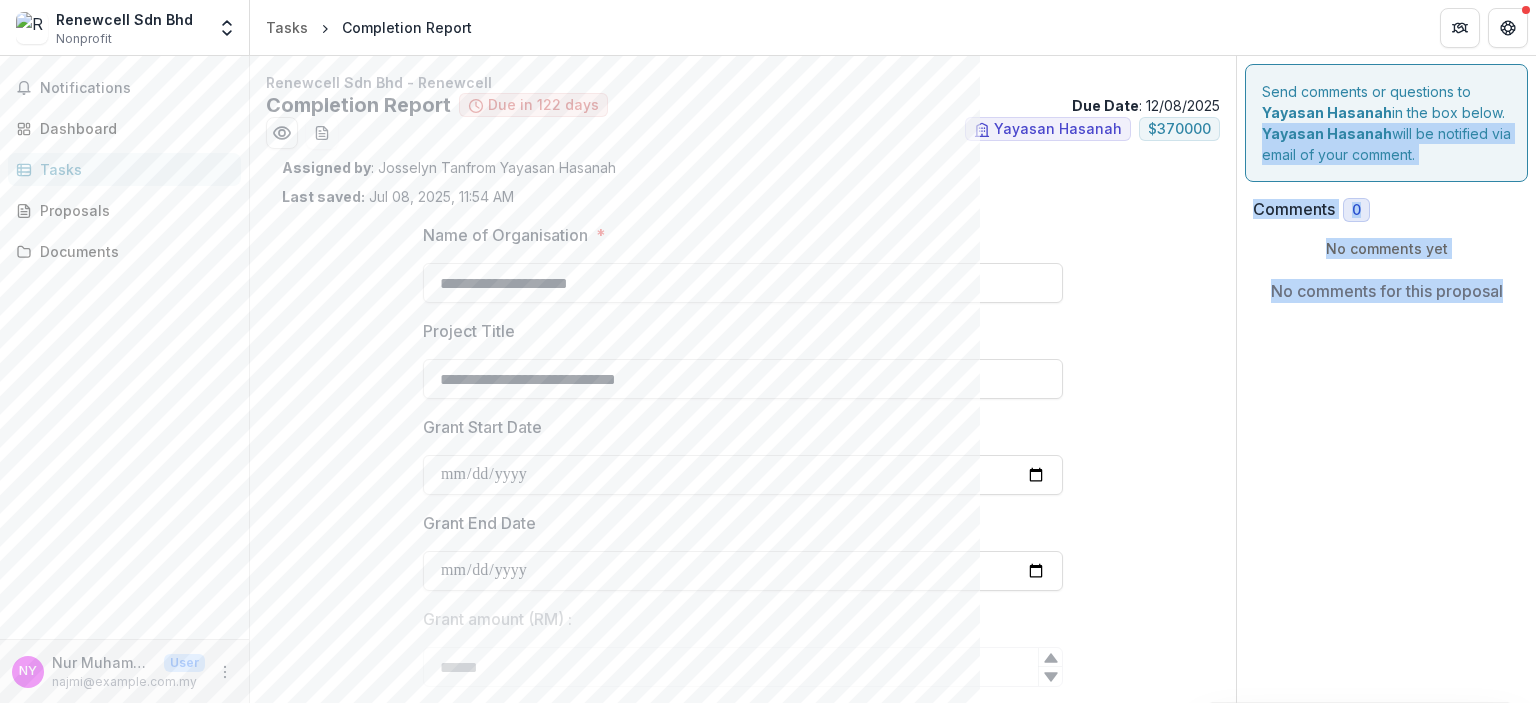 drag, startPoint x: 1535, startPoint y: 120, endPoint x: 1534, endPoint y: 282, distance: 162.00308 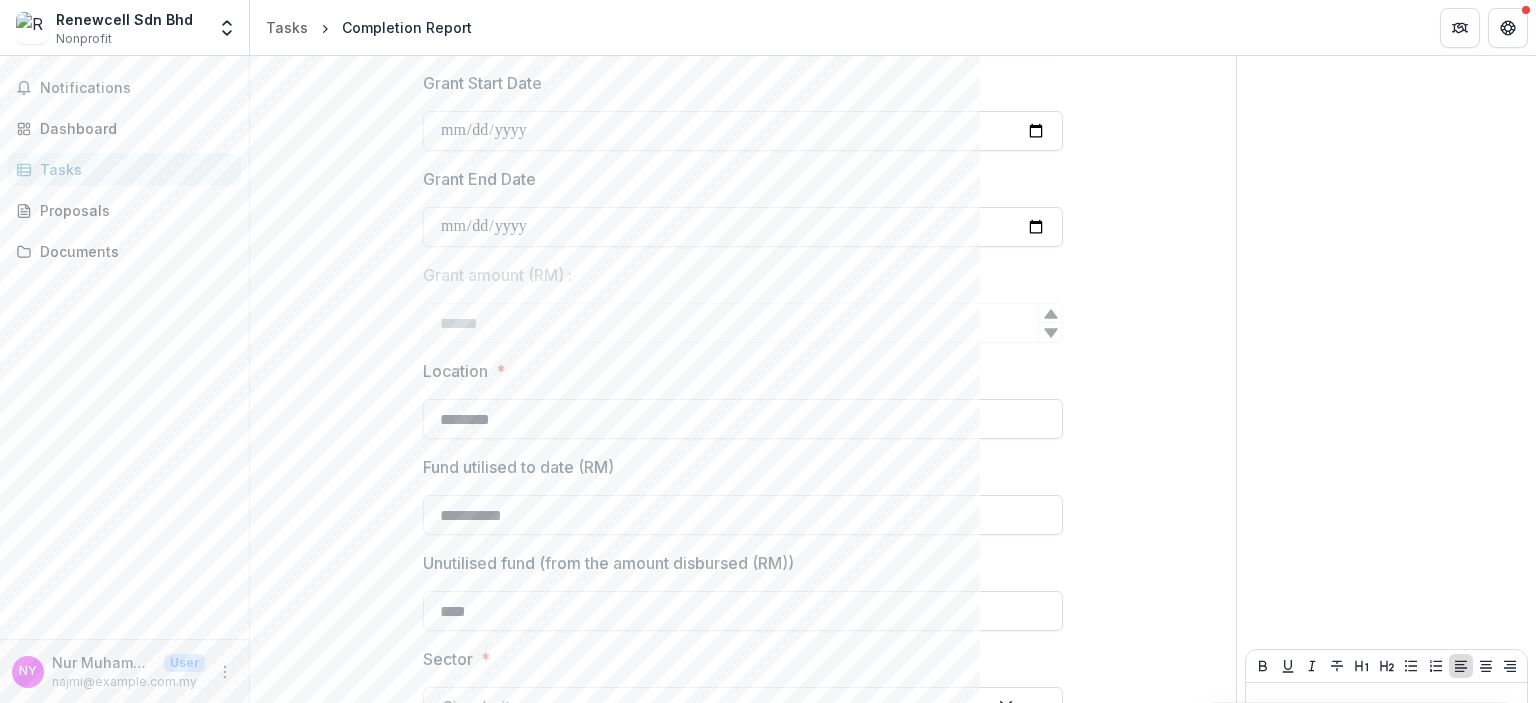 scroll, scrollTop: 348, scrollLeft: 0, axis: vertical 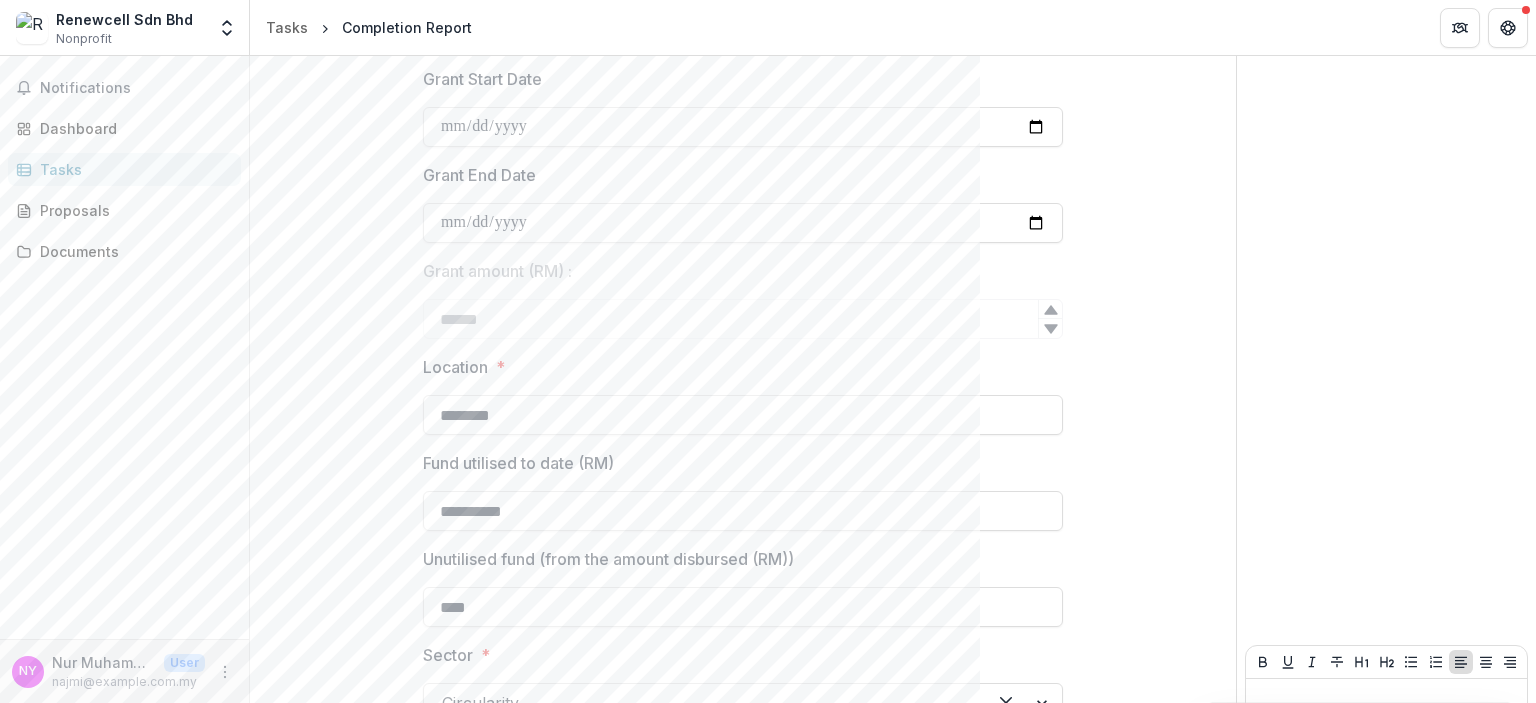 drag, startPoint x: 1535, startPoint y: 436, endPoint x: 1535, endPoint y: 515, distance: 79 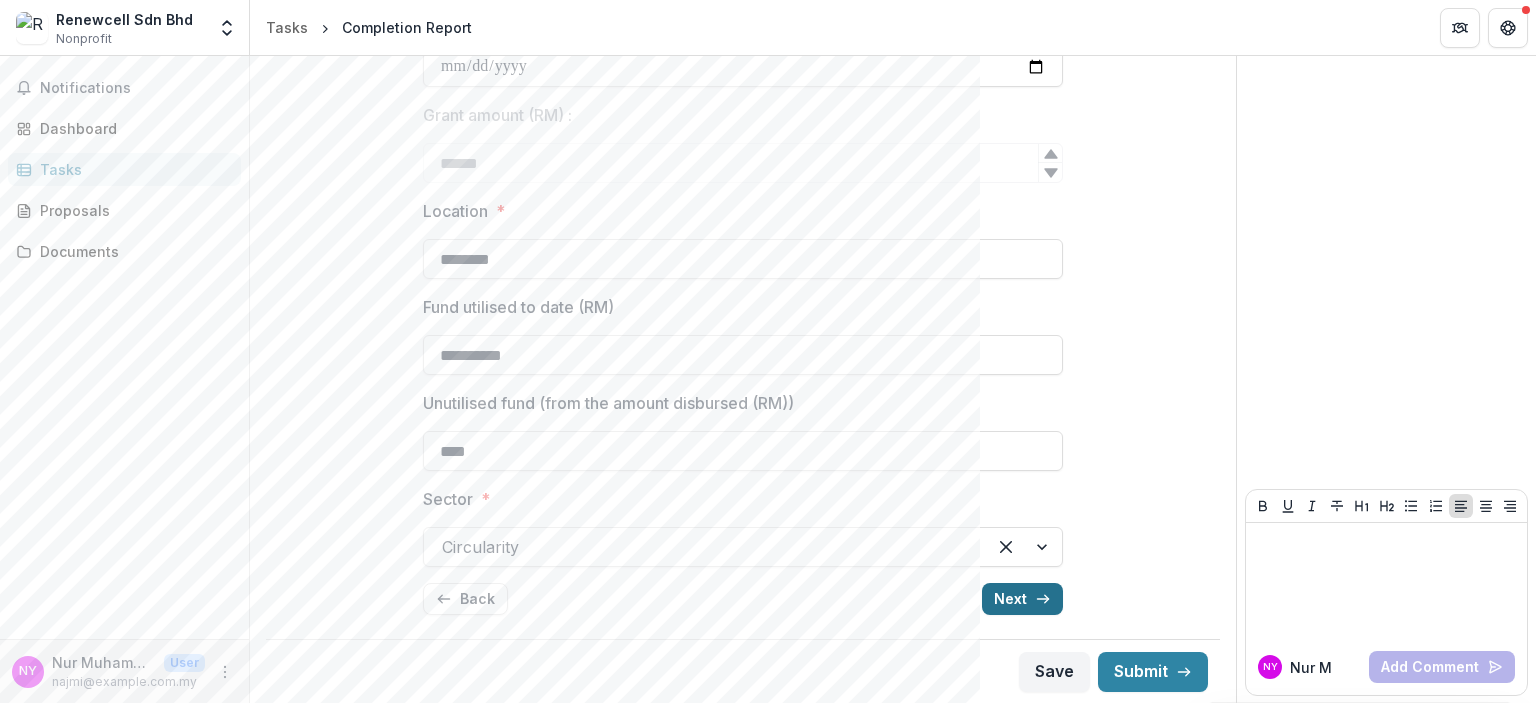 click on "Next" at bounding box center (1022, 599) 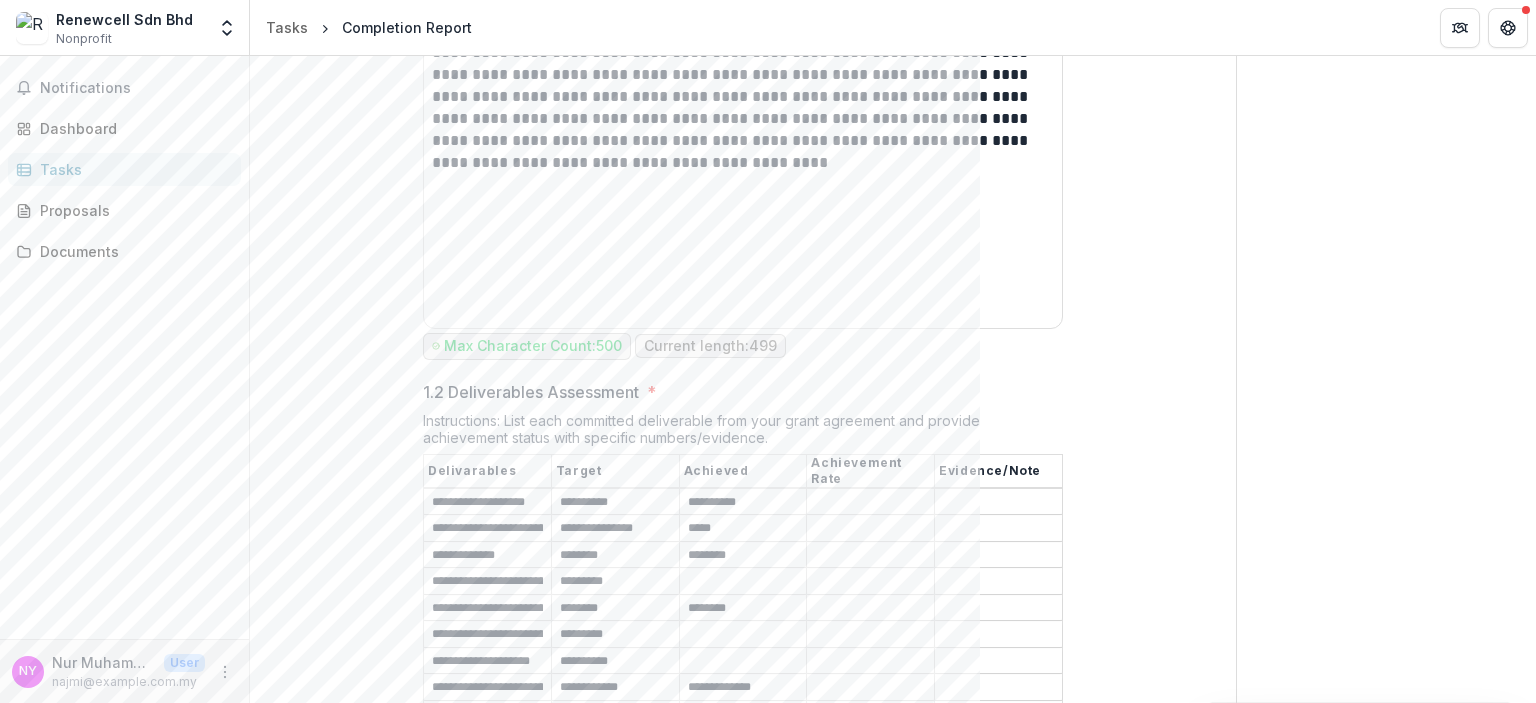 scroll, scrollTop: 981, scrollLeft: 0, axis: vertical 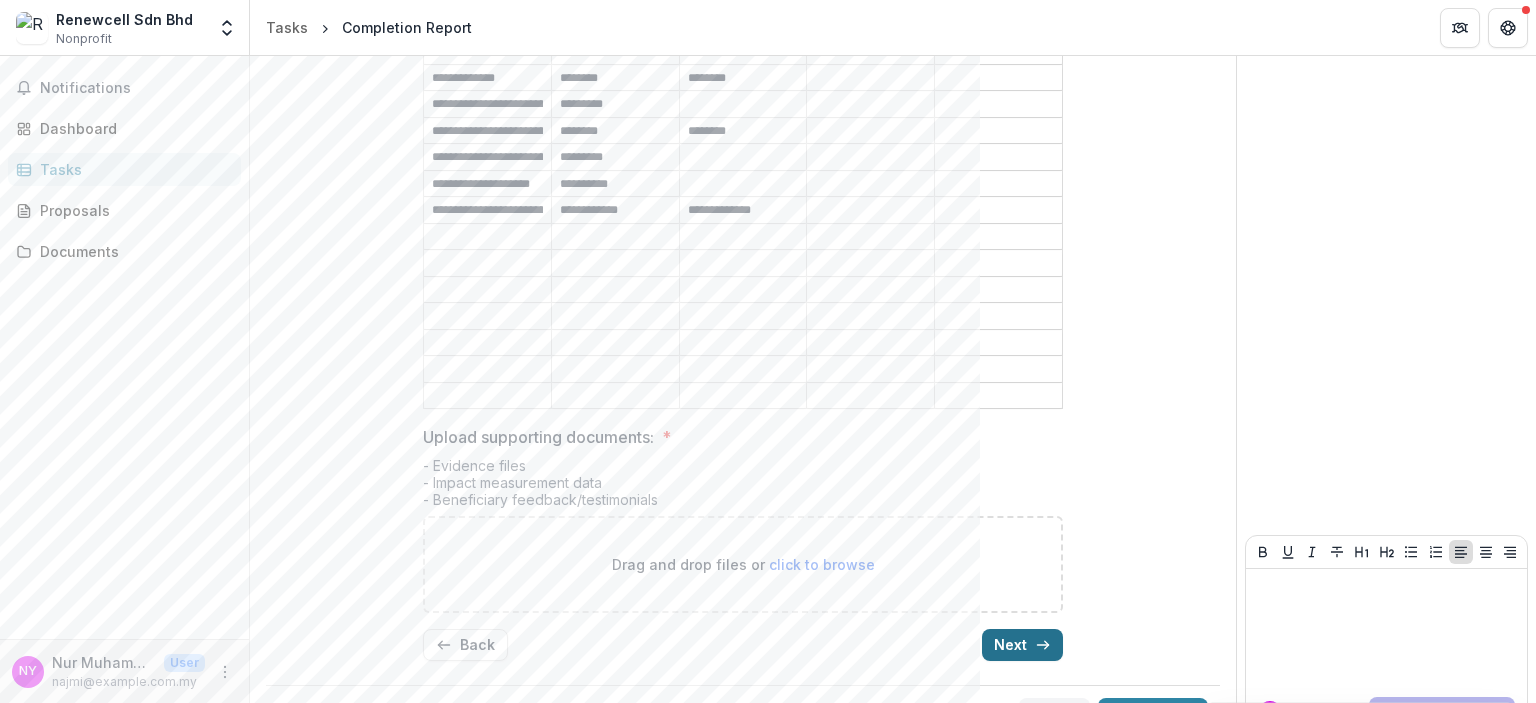 click on "Next" at bounding box center (1022, 645) 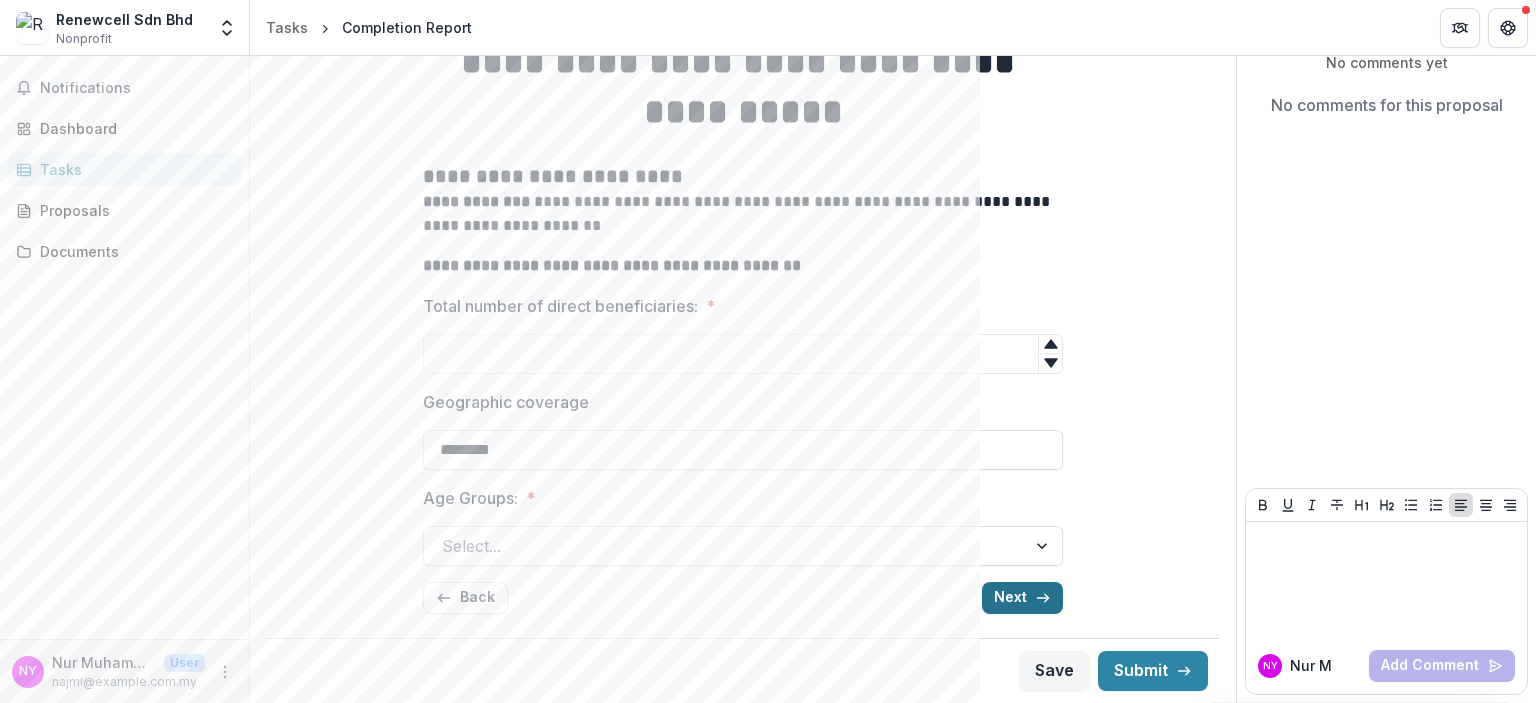 scroll, scrollTop: 185, scrollLeft: 0, axis: vertical 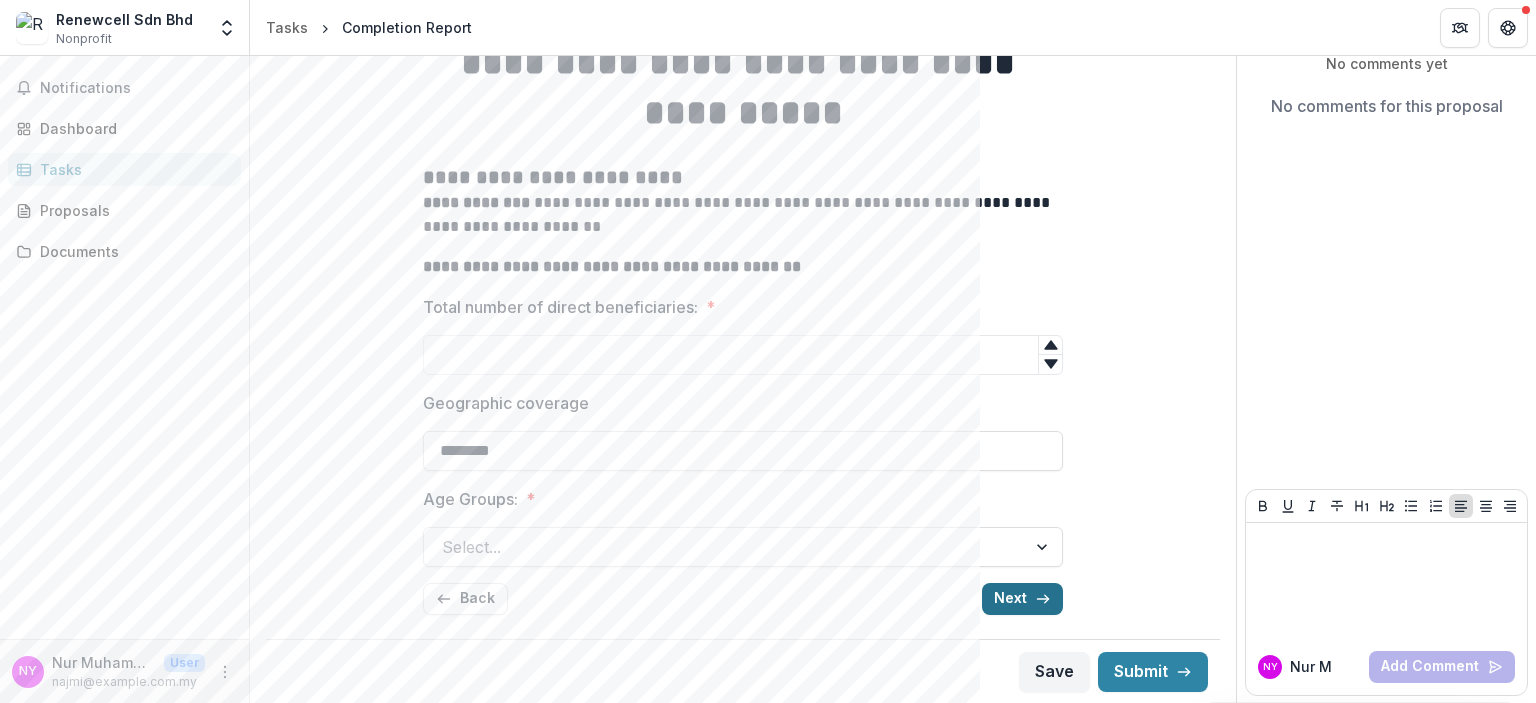 click on "Next" at bounding box center [1022, 599] 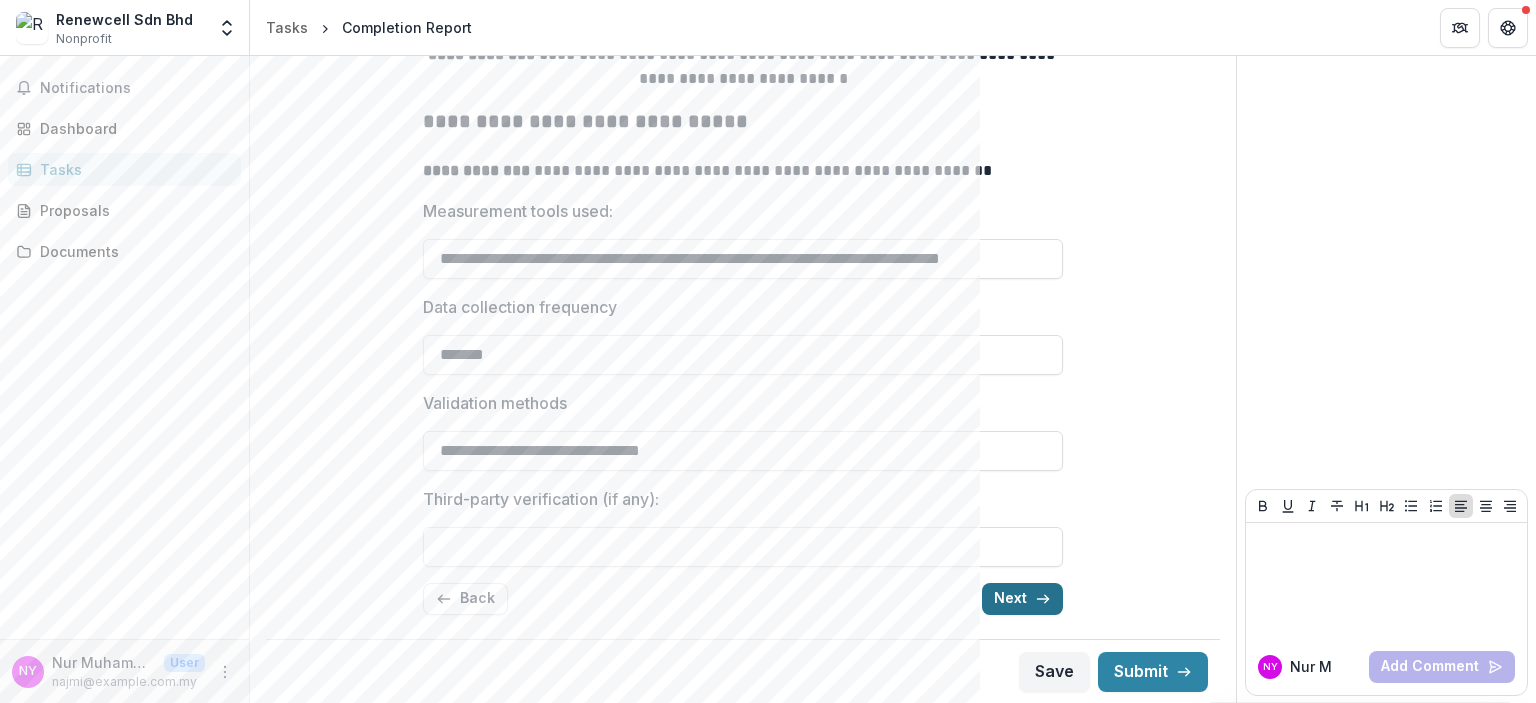 click on "Next" at bounding box center (1022, 599) 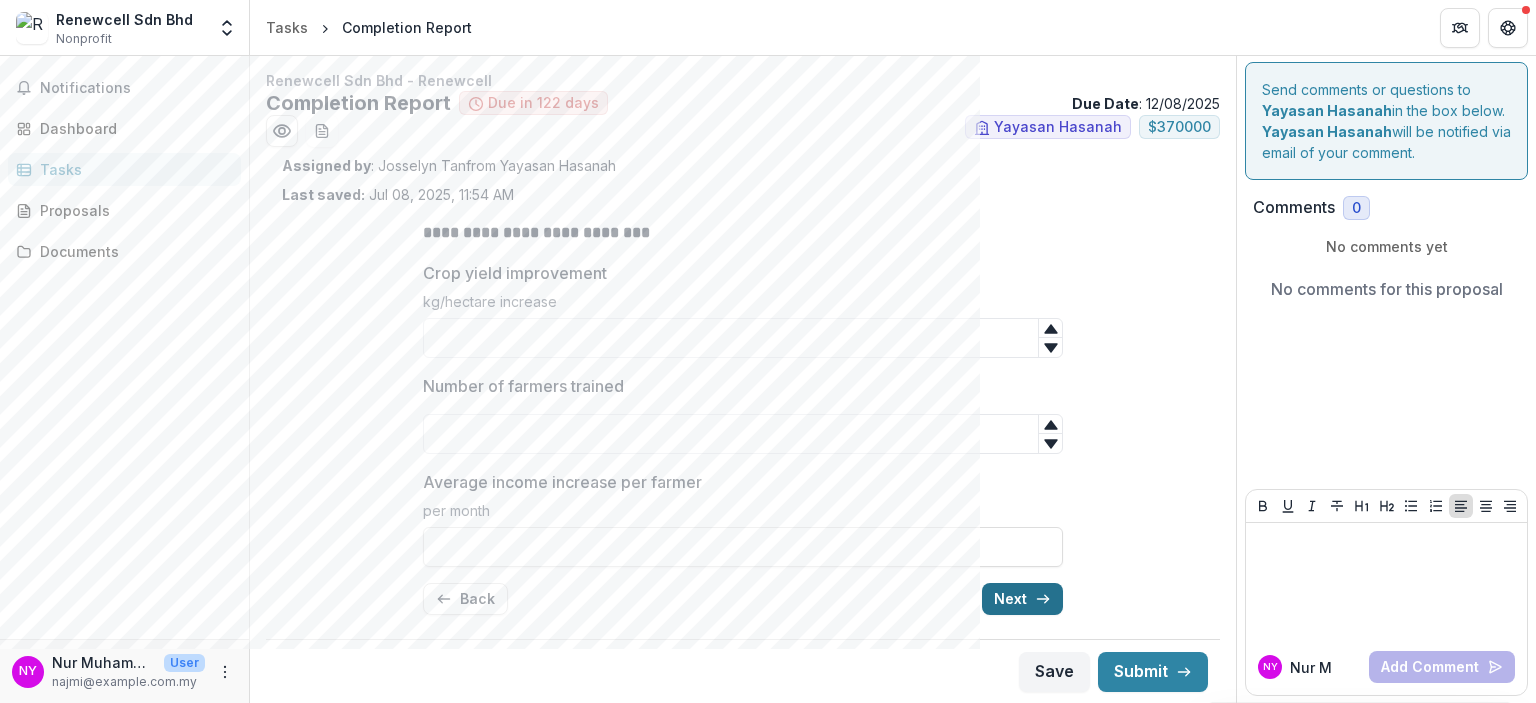 click on "Next" at bounding box center (1022, 599) 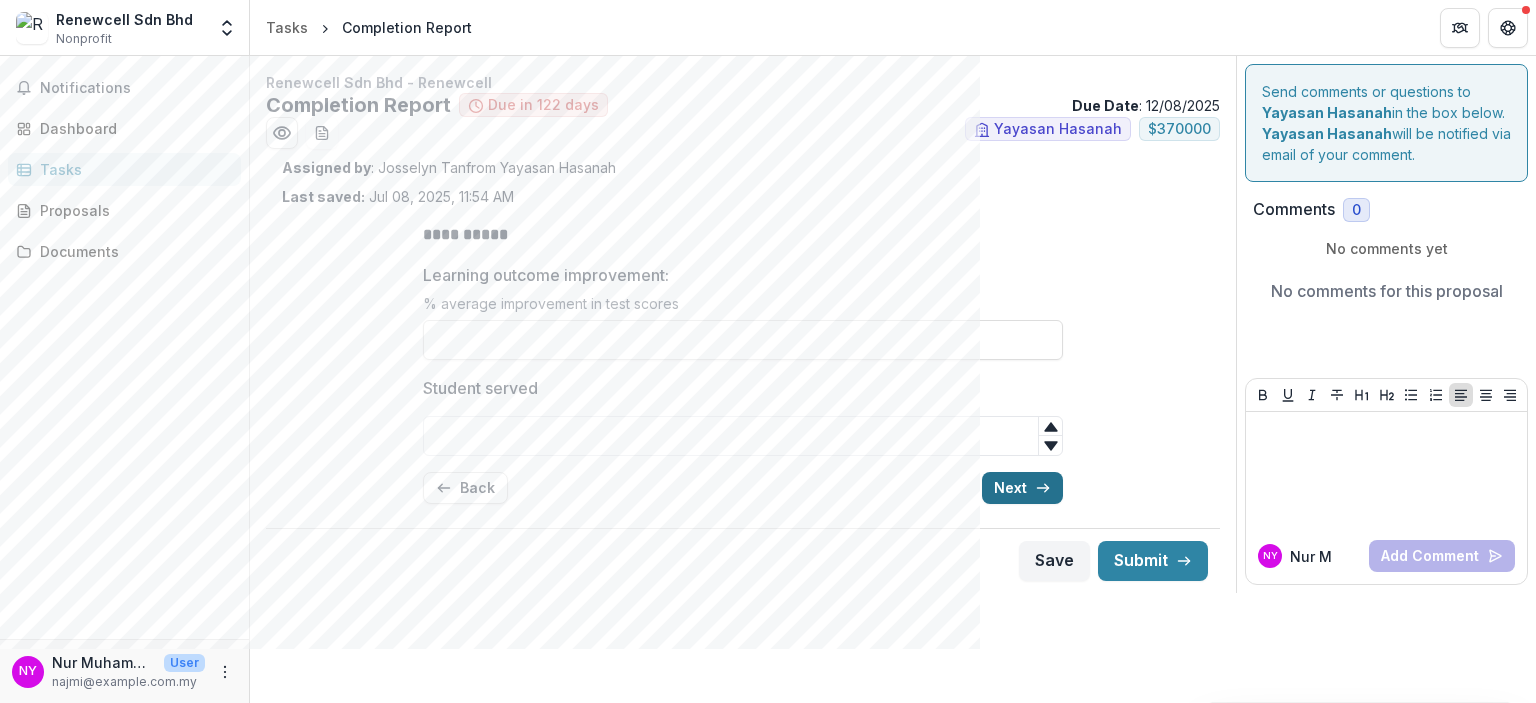 scroll, scrollTop: 0, scrollLeft: 0, axis: both 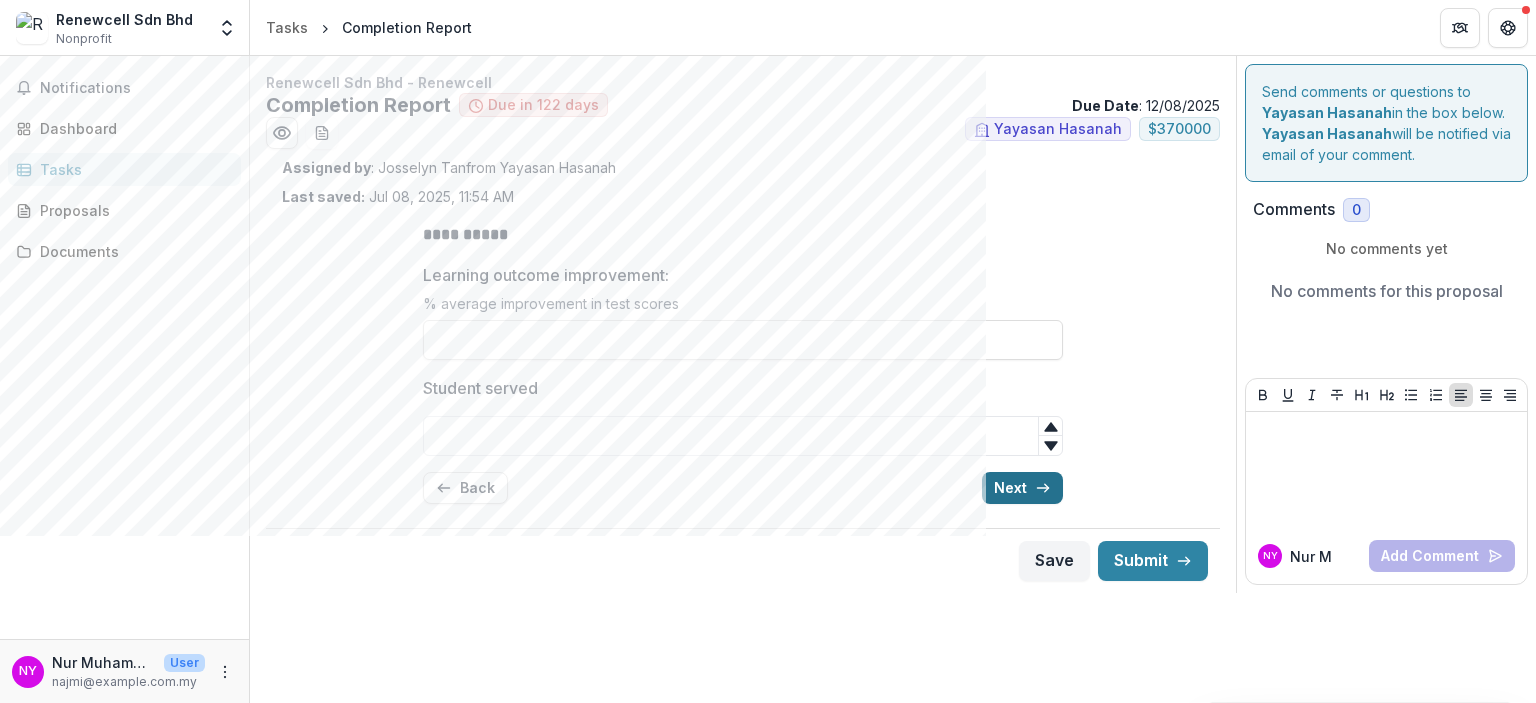 click on "Save Submit" at bounding box center [743, 560] 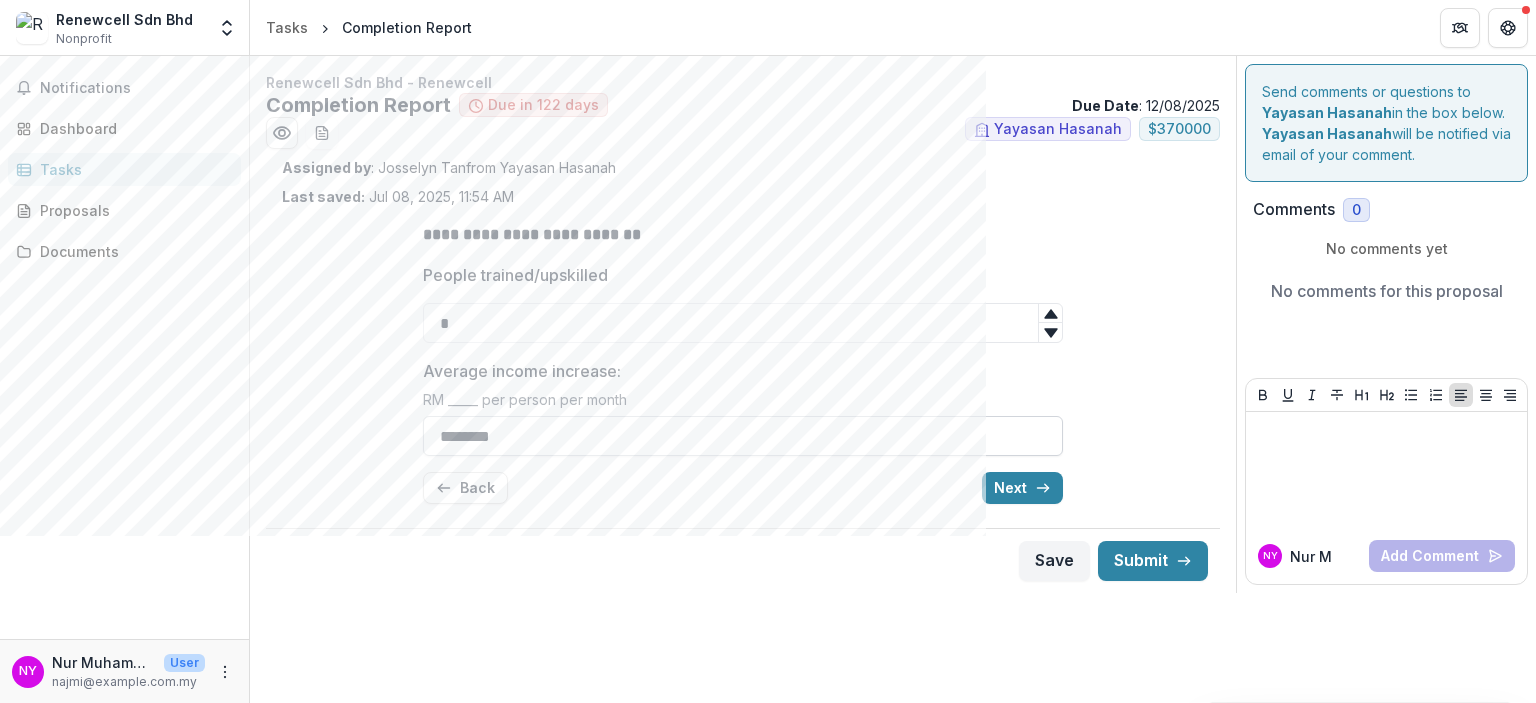 click on "********" at bounding box center (743, 436) 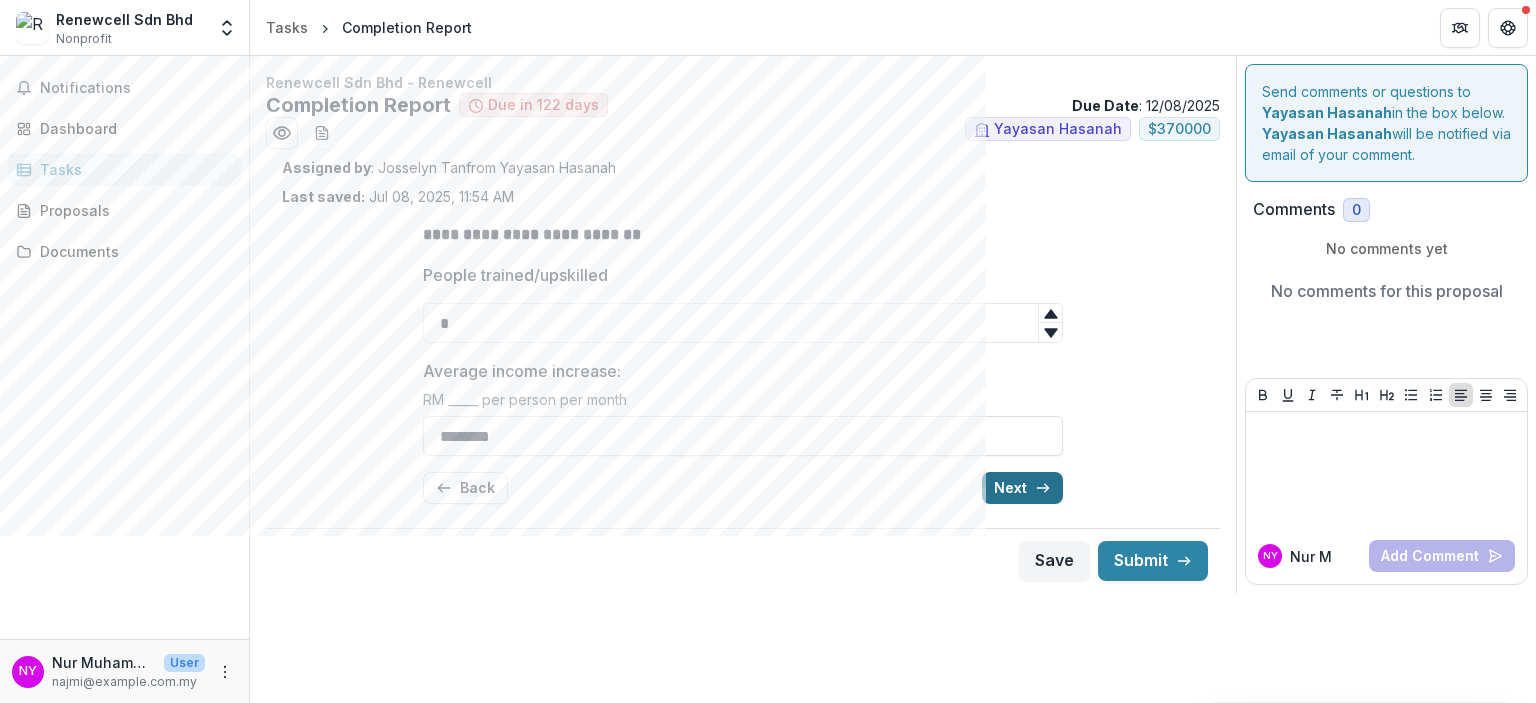 type on "********" 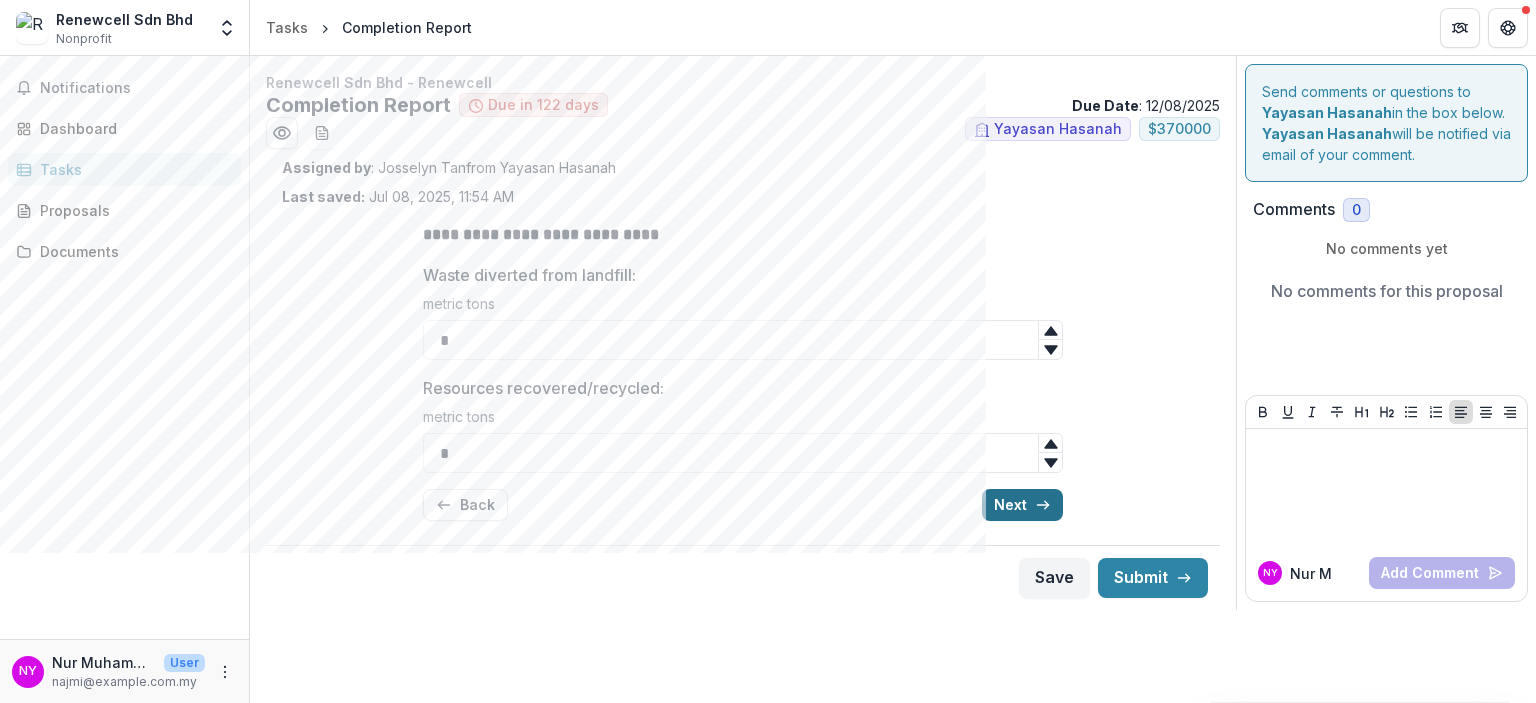 click on "Next" at bounding box center [1022, 505] 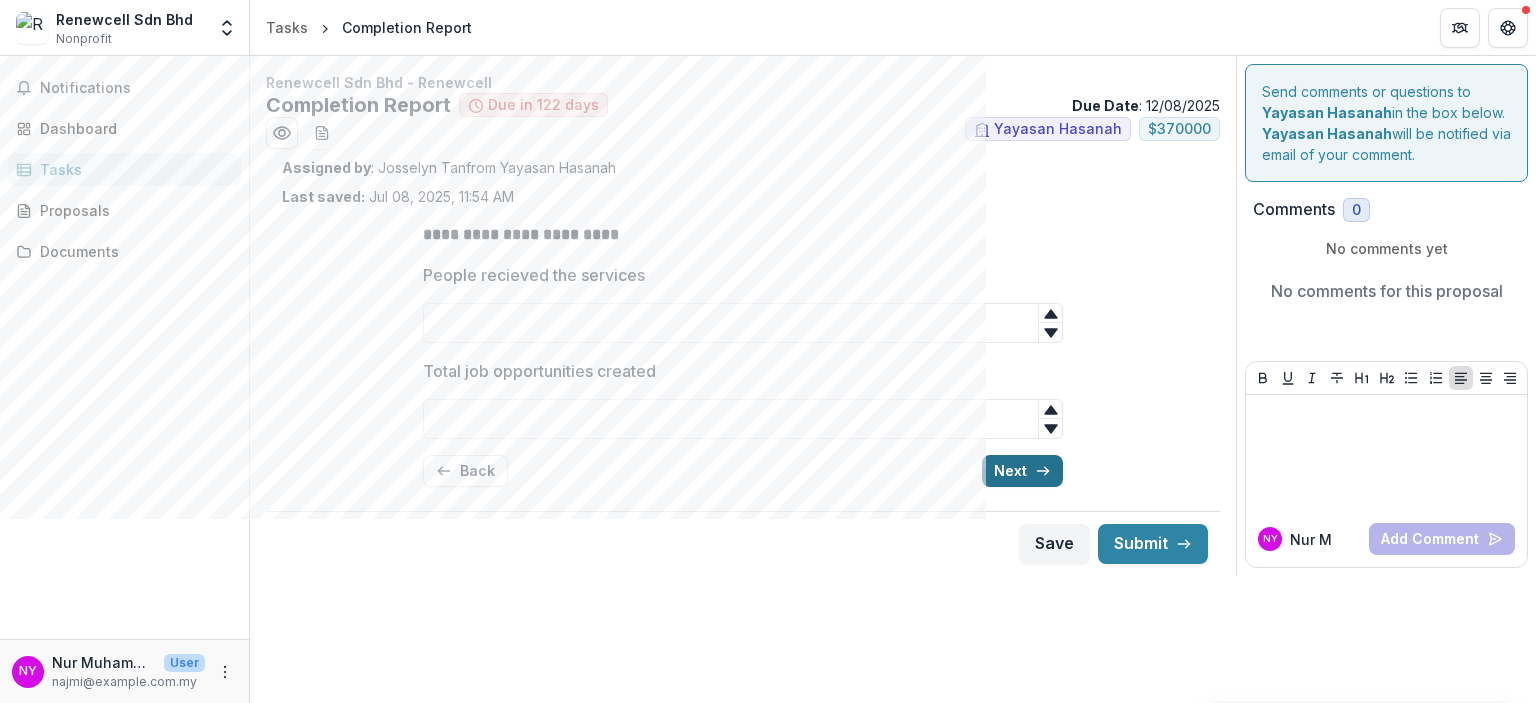 click on "Next" at bounding box center (1022, 471) 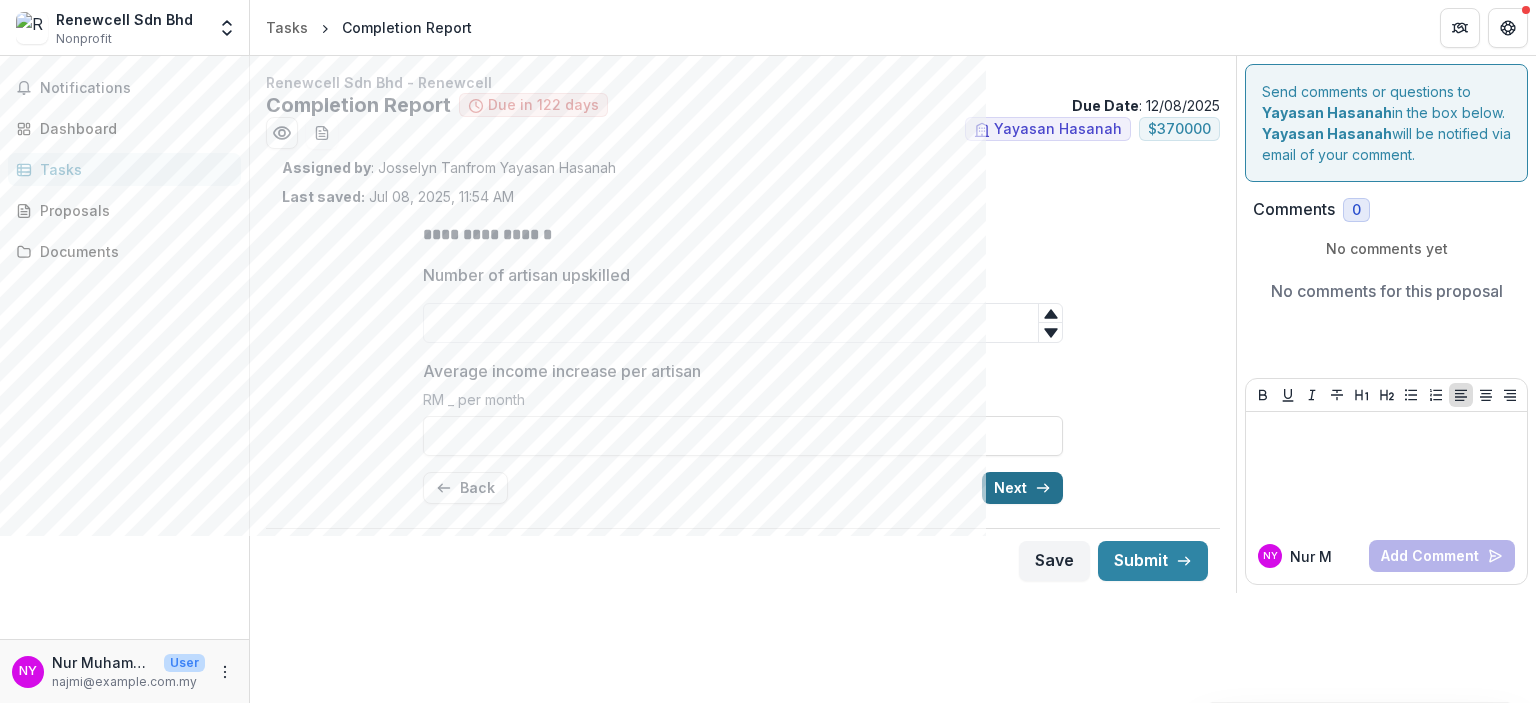click on "Next" at bounding box center [1022, 488] 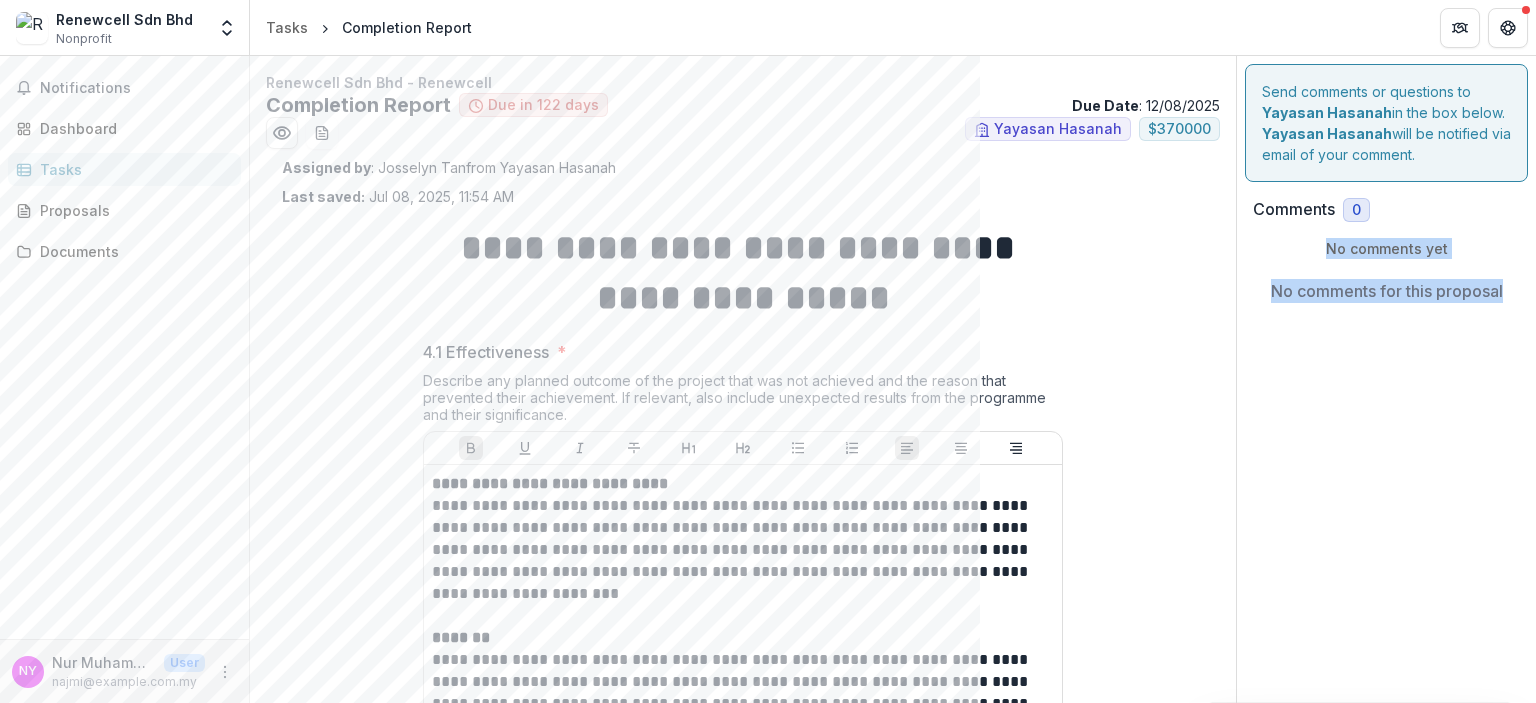 drag, startPoint x: 1535, startPoint y: 186, endPoint x: 1535, endPoint y: 303, distance: 117 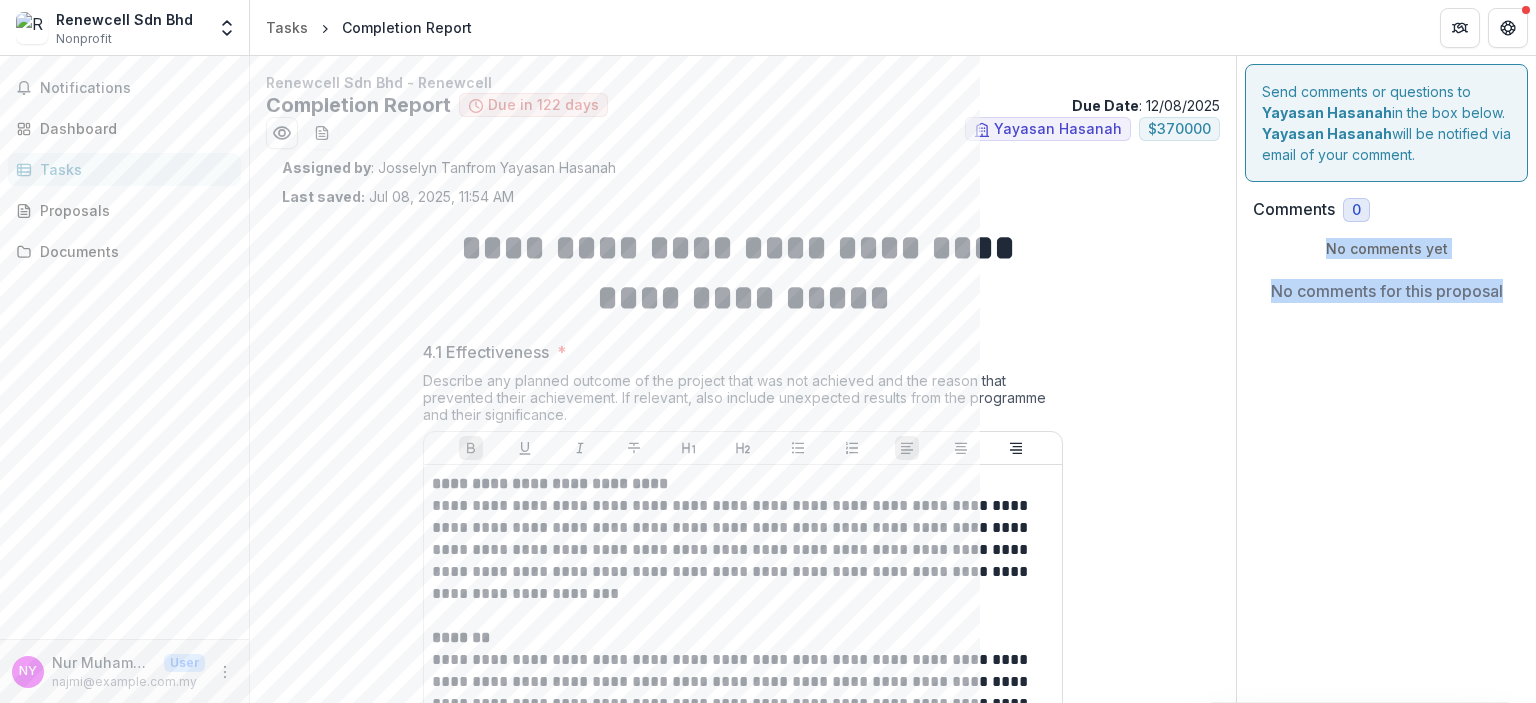 click on "Send comments or questions to   Yayasan Hasanah  in the box below.   Yayasan Hasanah  will be notified via email of your comment. Comments 0 No comments yet No comments for this proposal NY Nur M Add Comment" at bounding box center [1386, 1311] 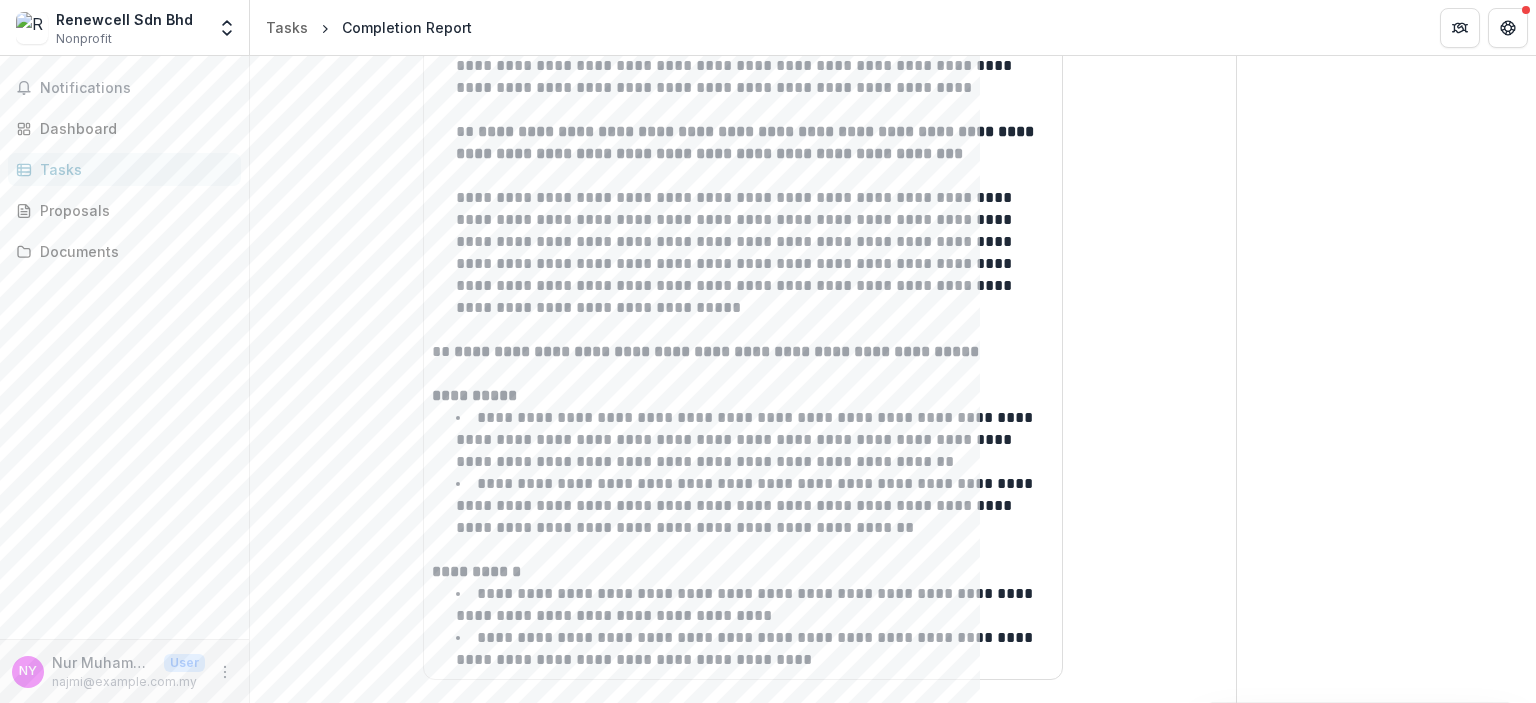 scroll, scrollTop: 1270, scrollLeft: 0, axis: vertical 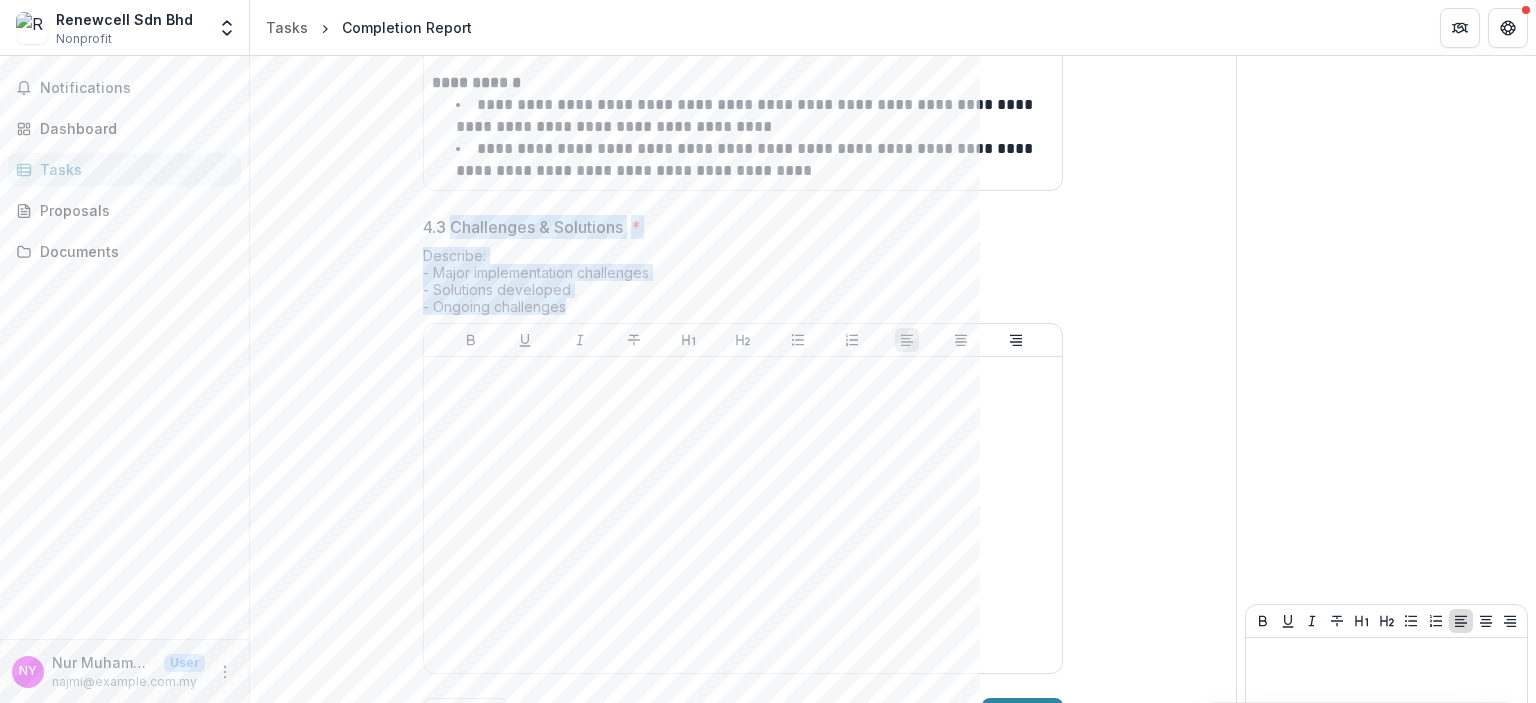 drag, startPoint x: 576, startPoint y: 279, endPoint x: 451, endPoint y: 199, distance: 148.40822 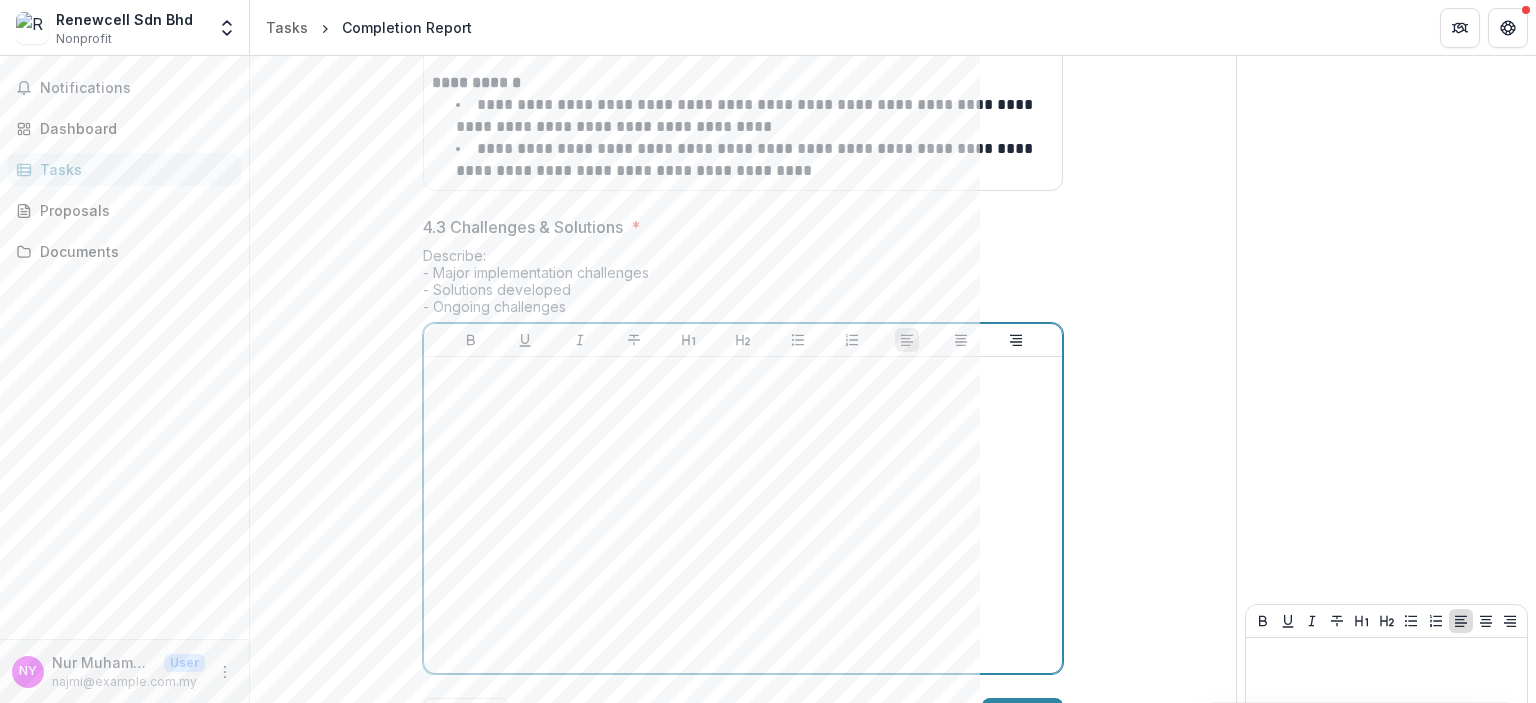 click at bounding box center [743, 515] 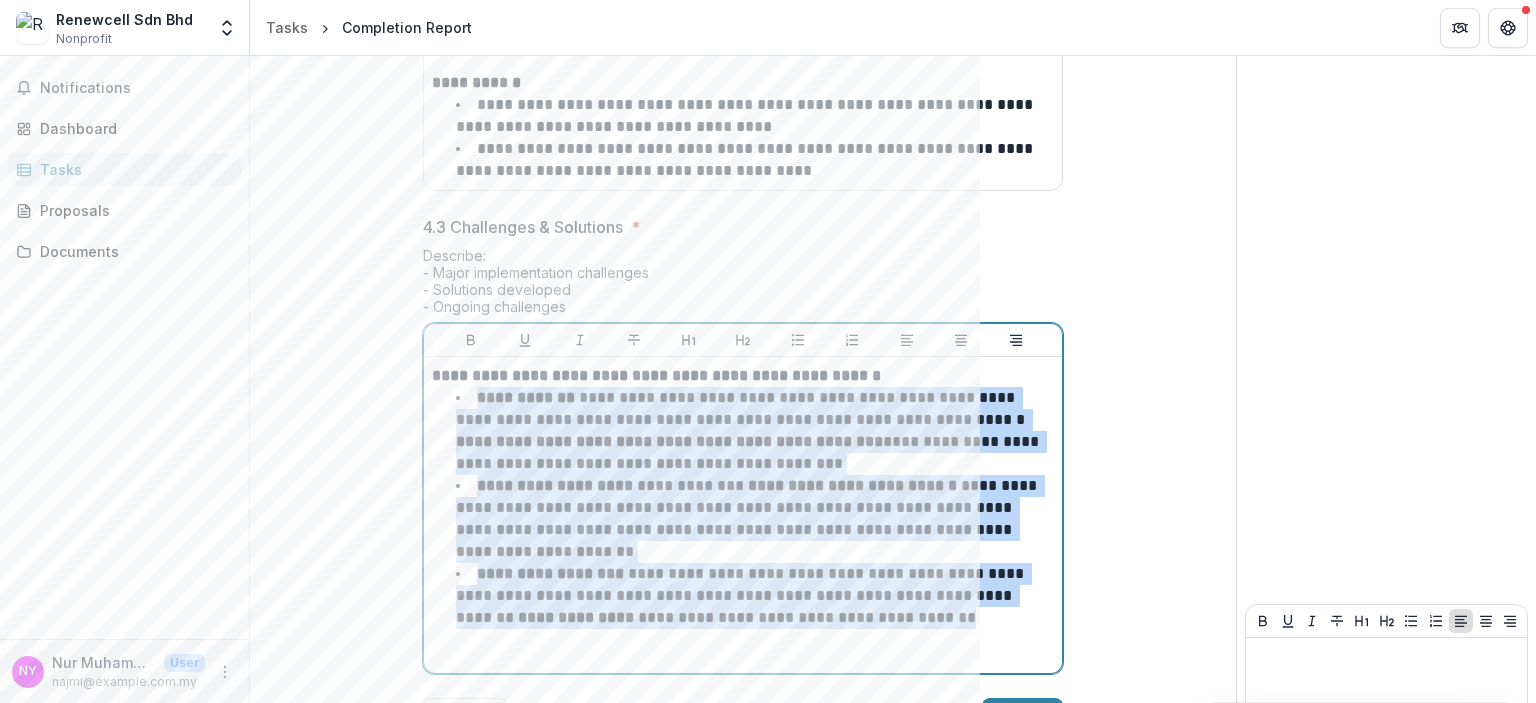 drag, startPoint x: 963, startPoint y: 587, endPoint x: 476, endPoint y: 379, distance: 529.55927 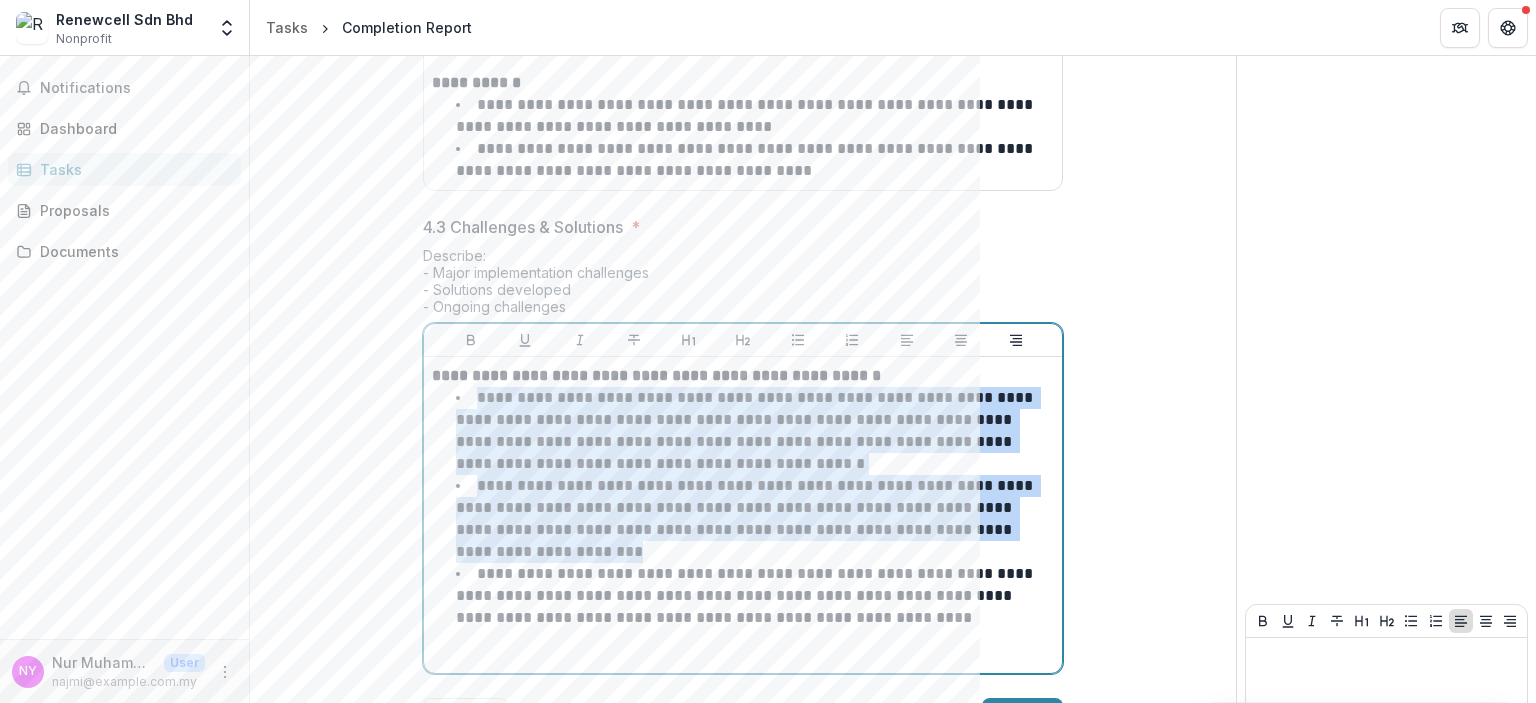 click on "**********" at bounding box center (746, 518) 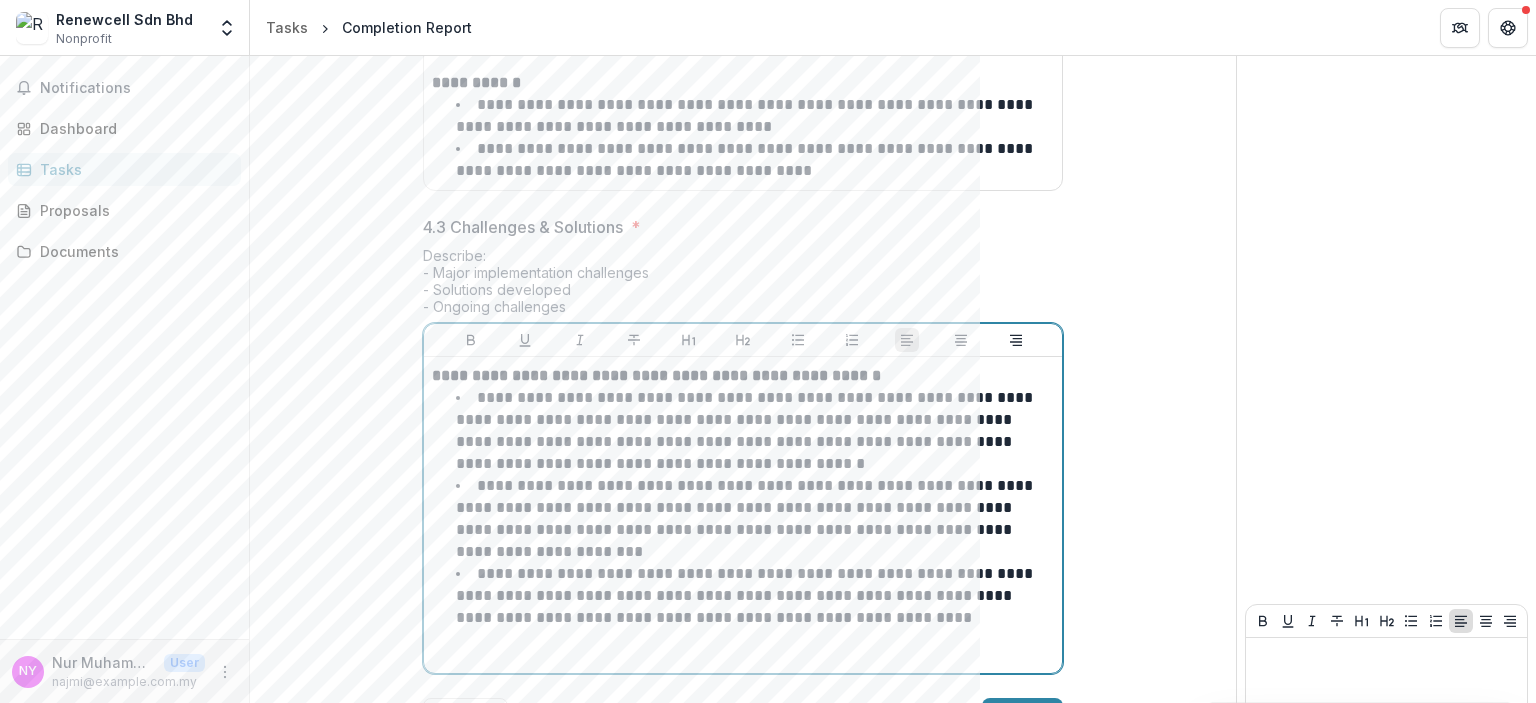click on "**********" at bounding box center (746, 518) 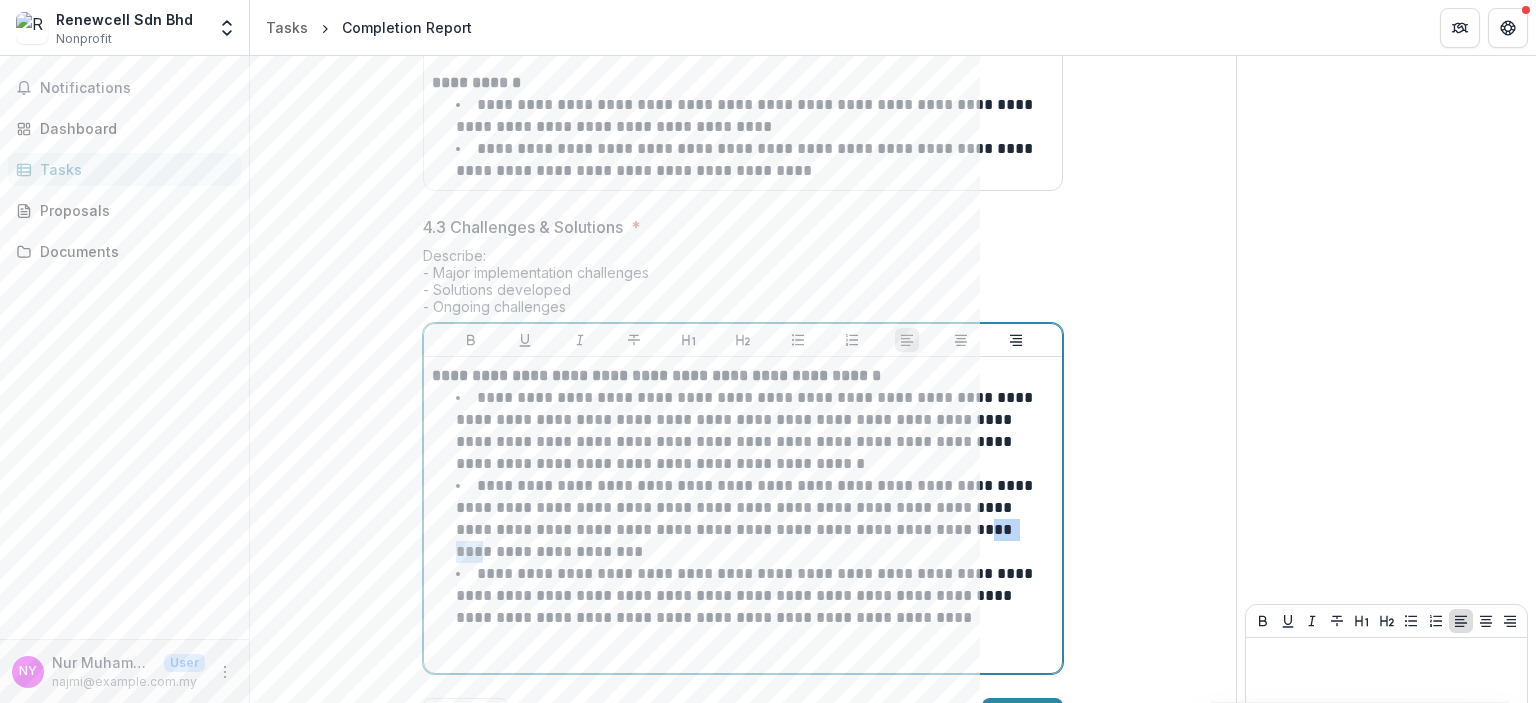 type 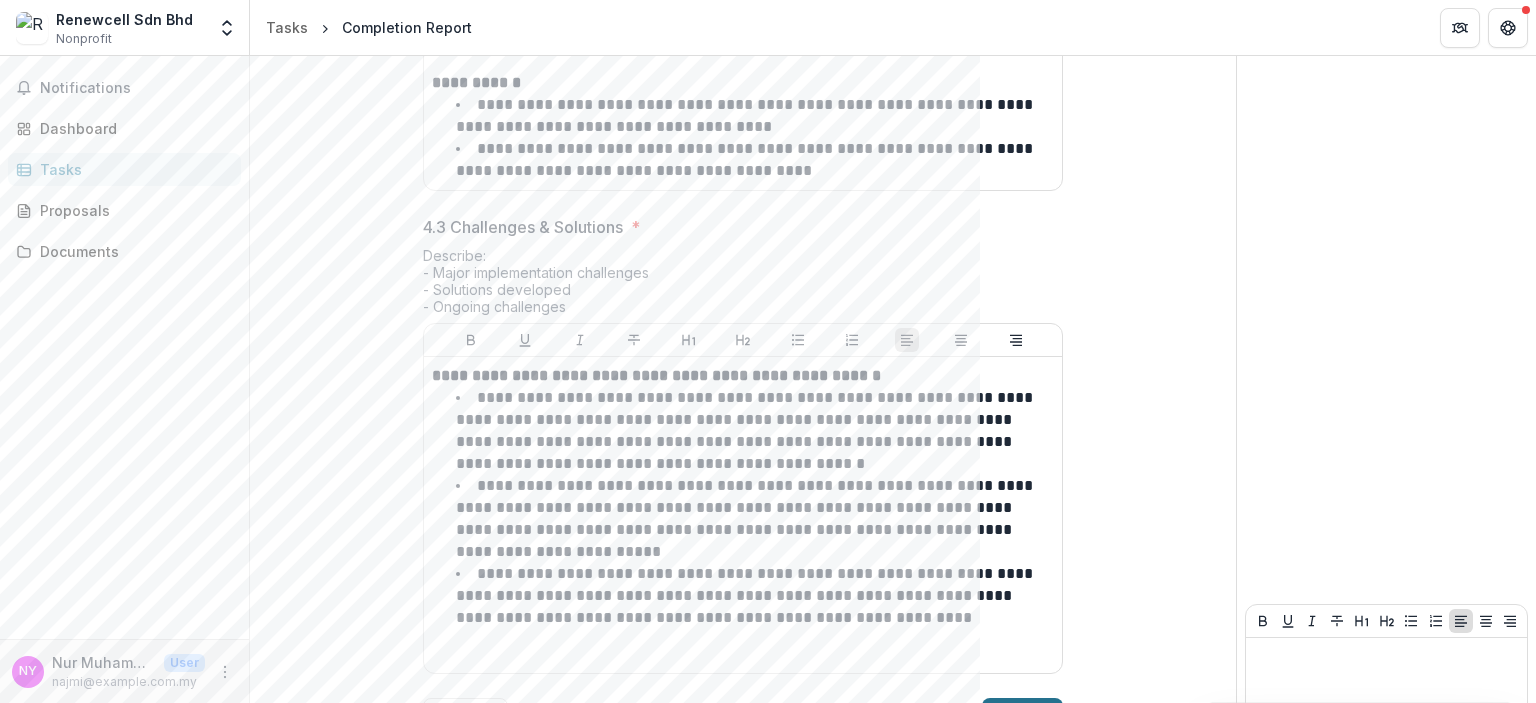 click on "Next" at bounding box center [1022, 714] 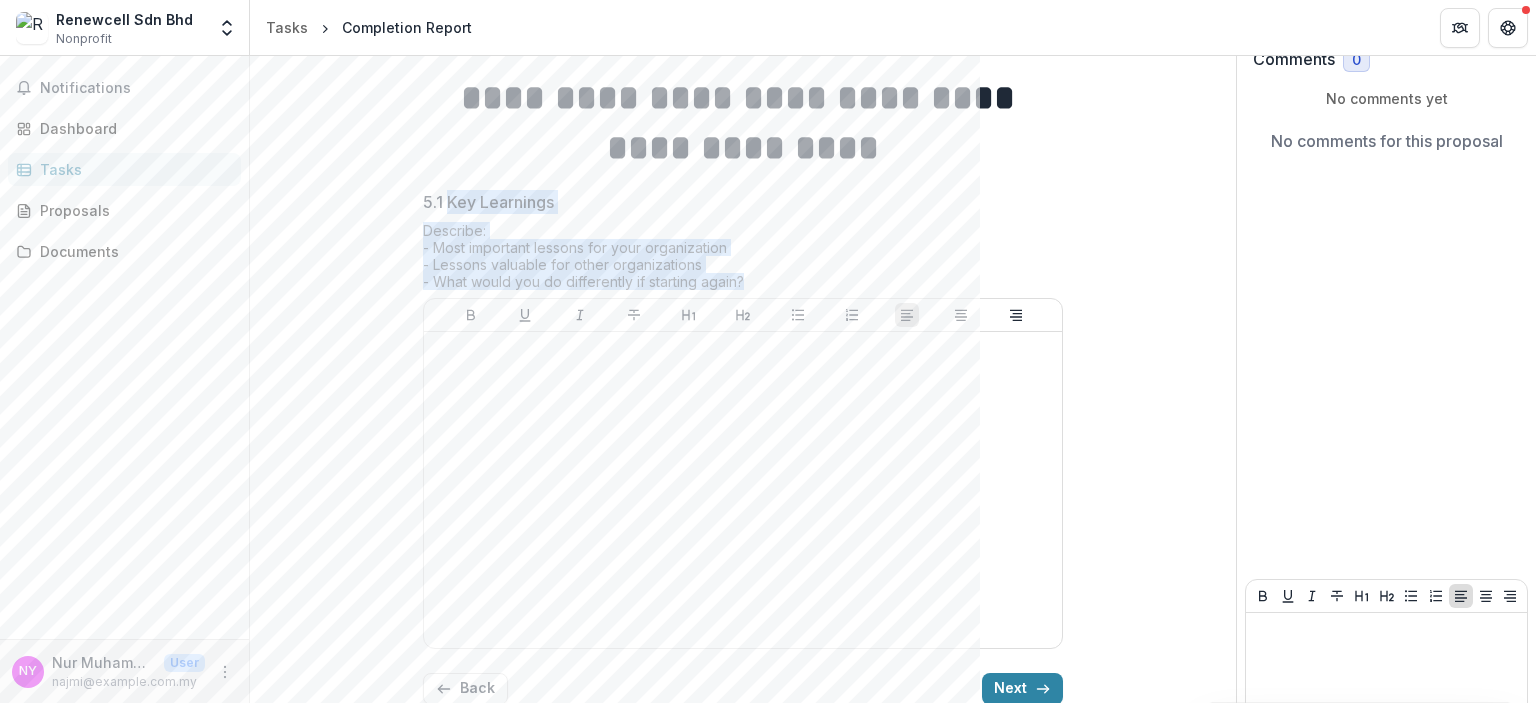 drag, startPoint x: 768, startPoint y: 281, endPoint x: 448, endPoint y: 199, distance: 330.33923 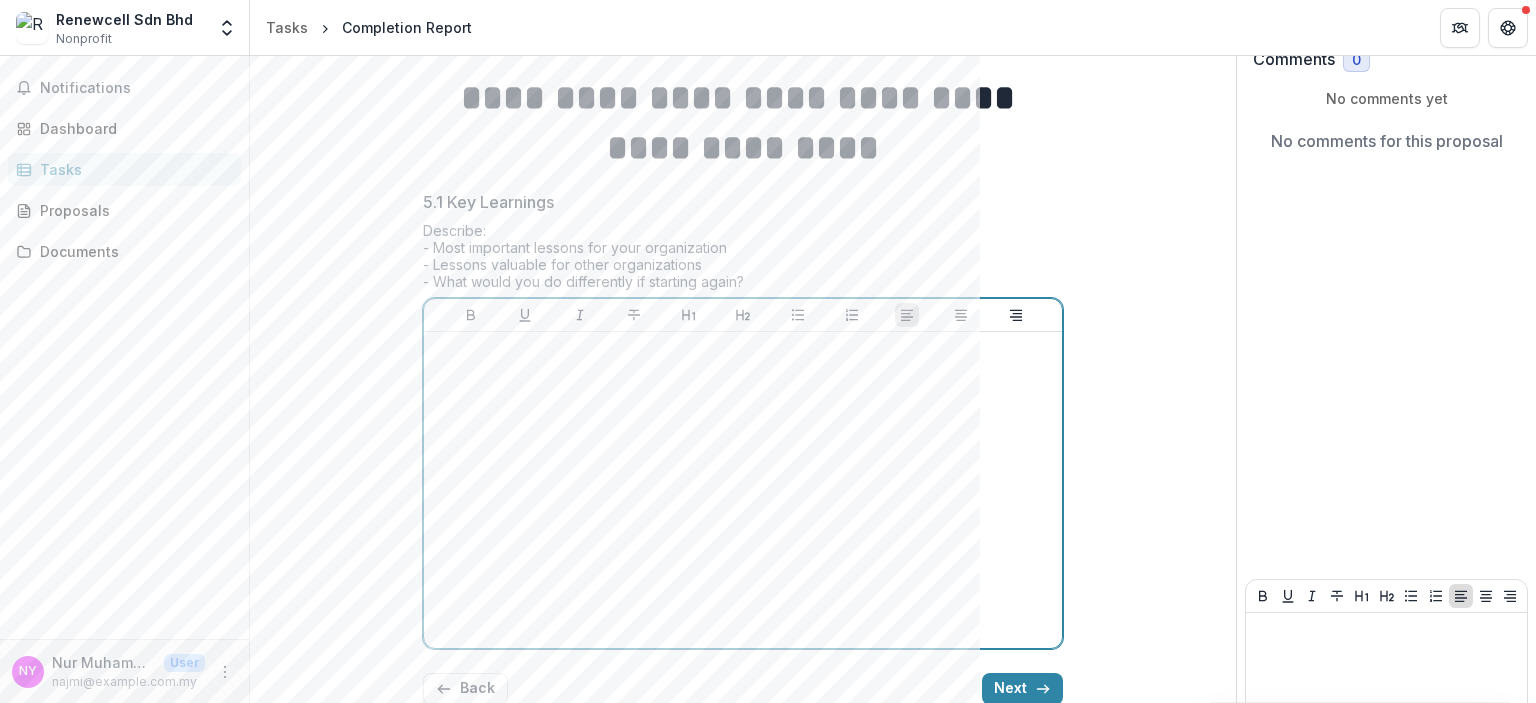 click at bounding box center [743, 490] 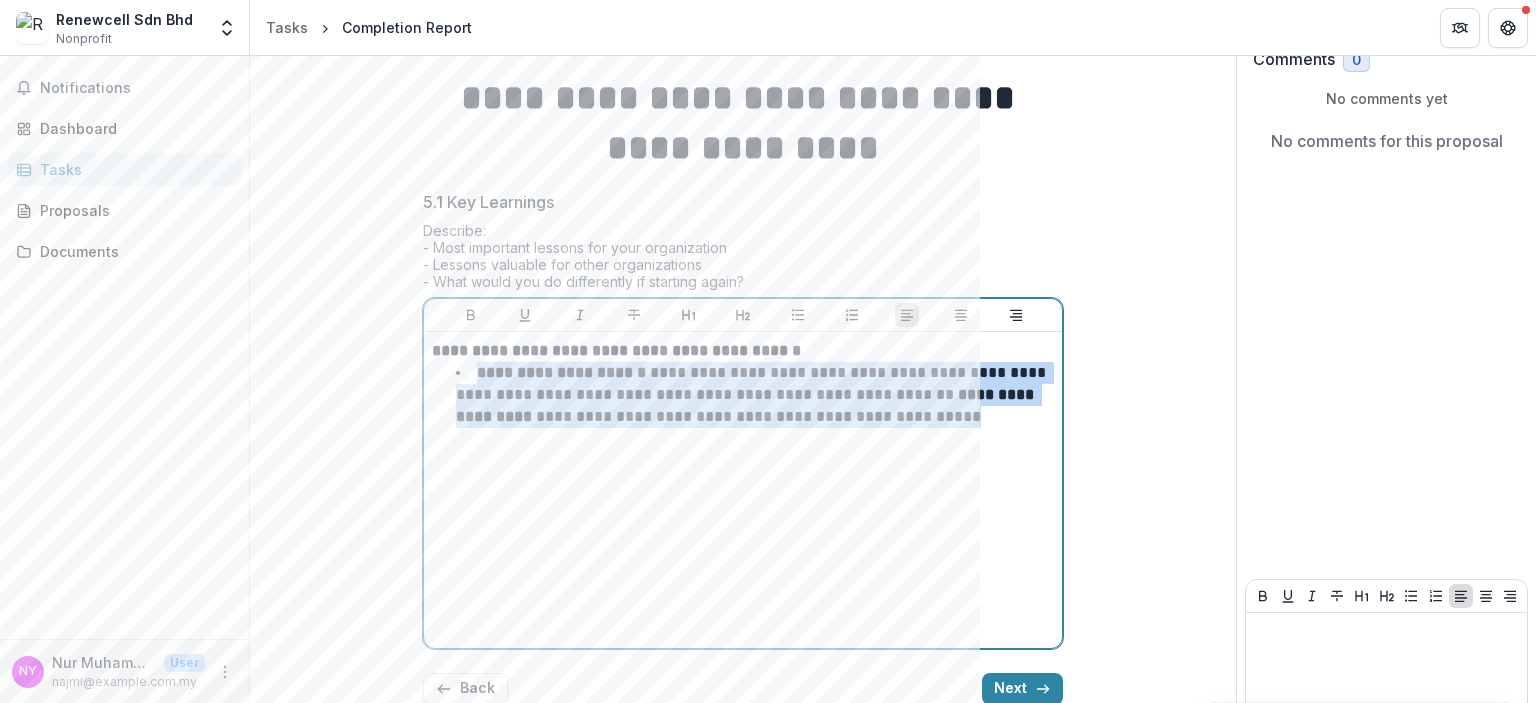 drag, startPoint x: 965, startPoint y: 439, endPoint x: 471, endPoint y: 379, distance: 497.63037 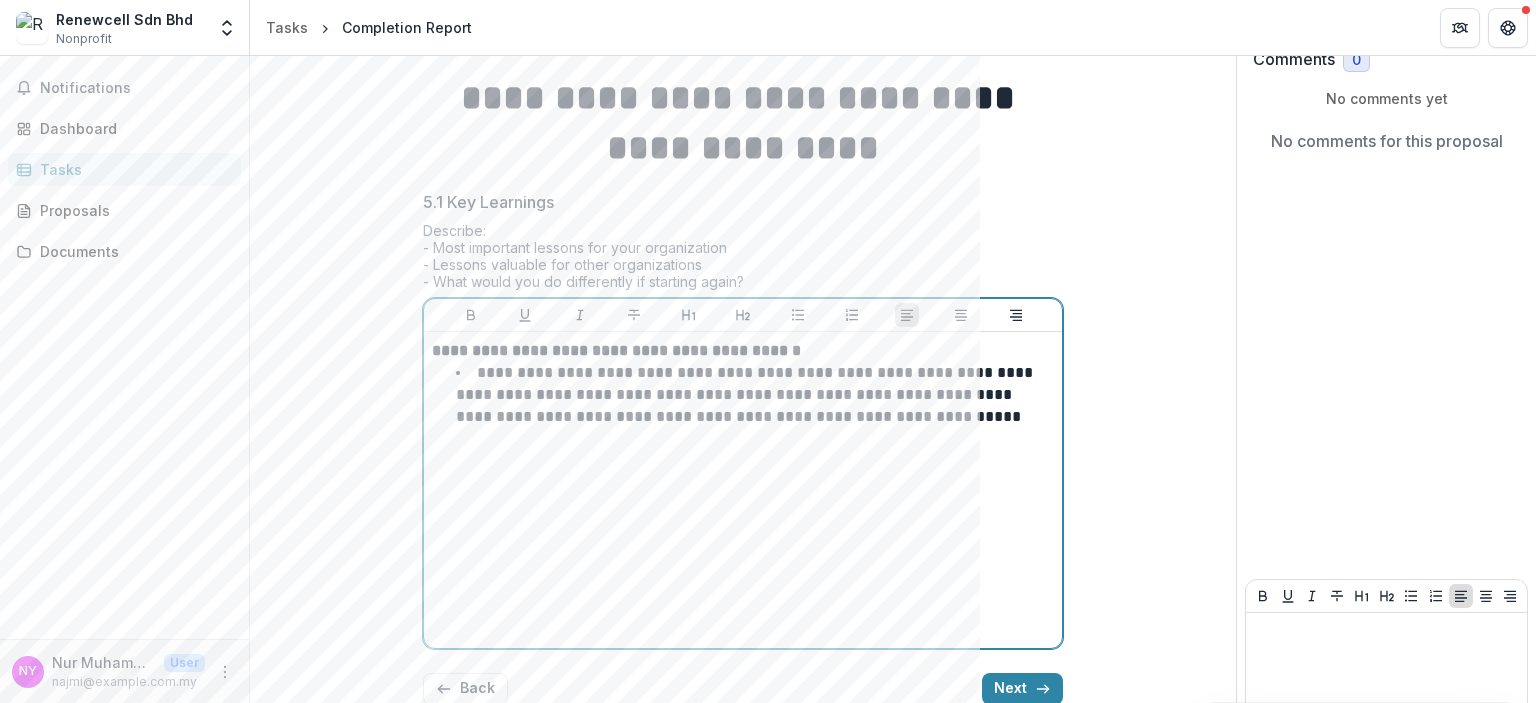 click on "**********" at bounding box center (746, 394) 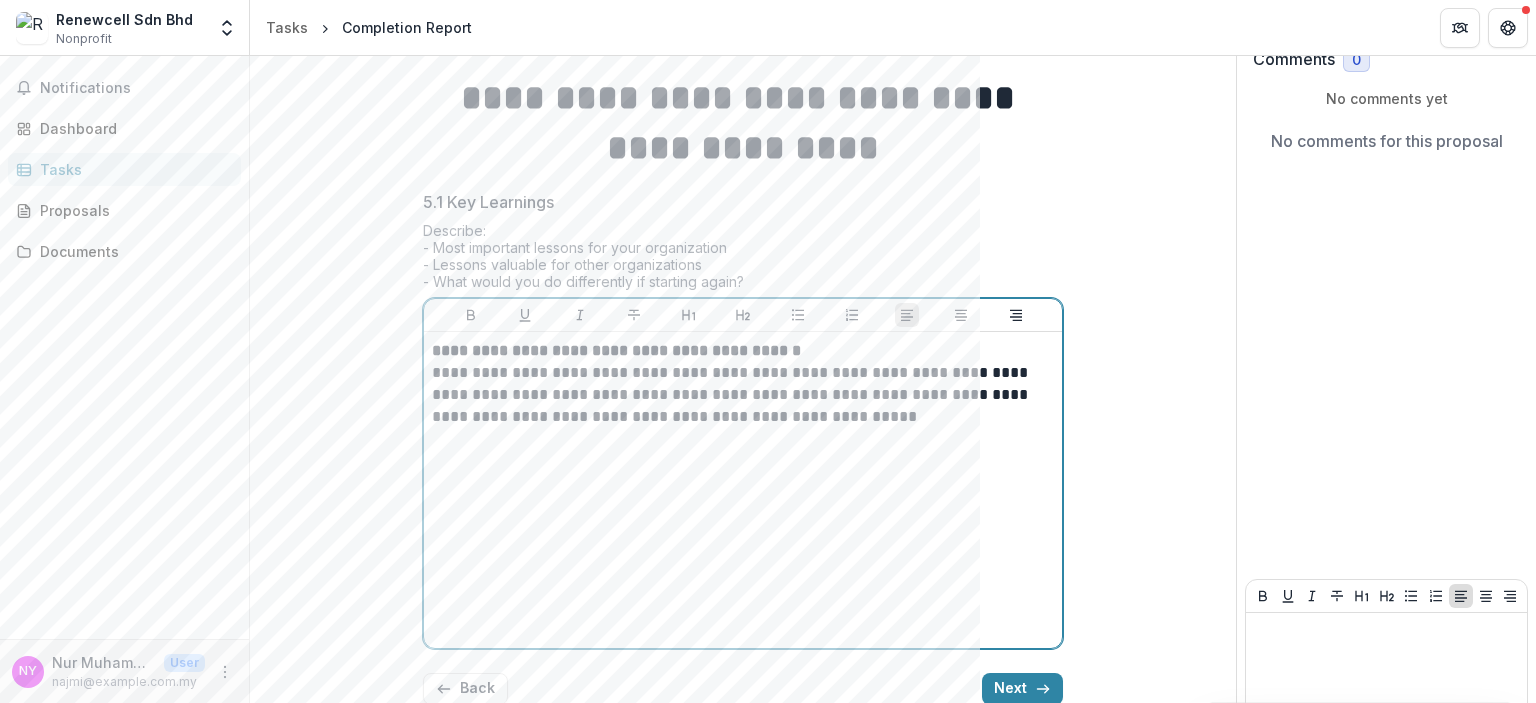 click on "**********" at bounding box center [743, 395] 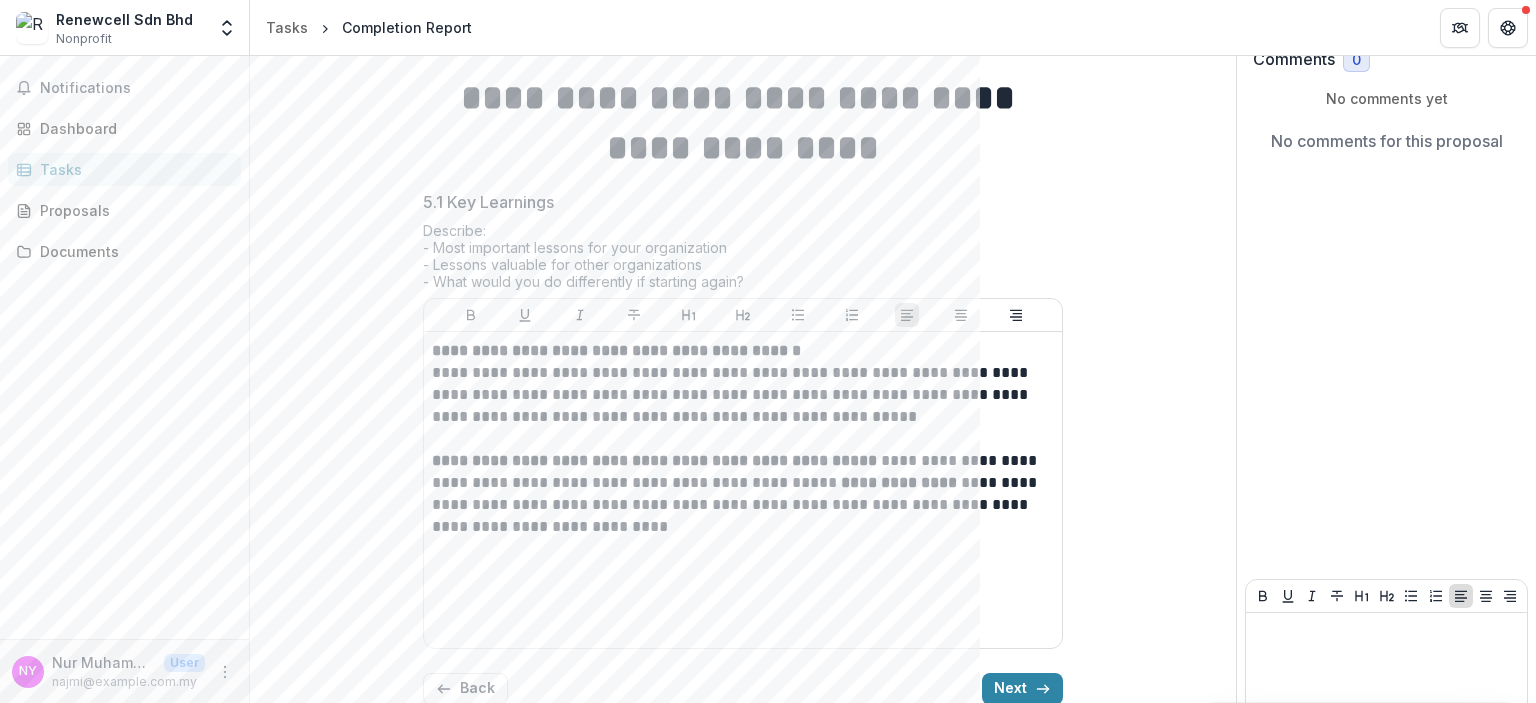 click on "**********" at bounding box center (743, 490) 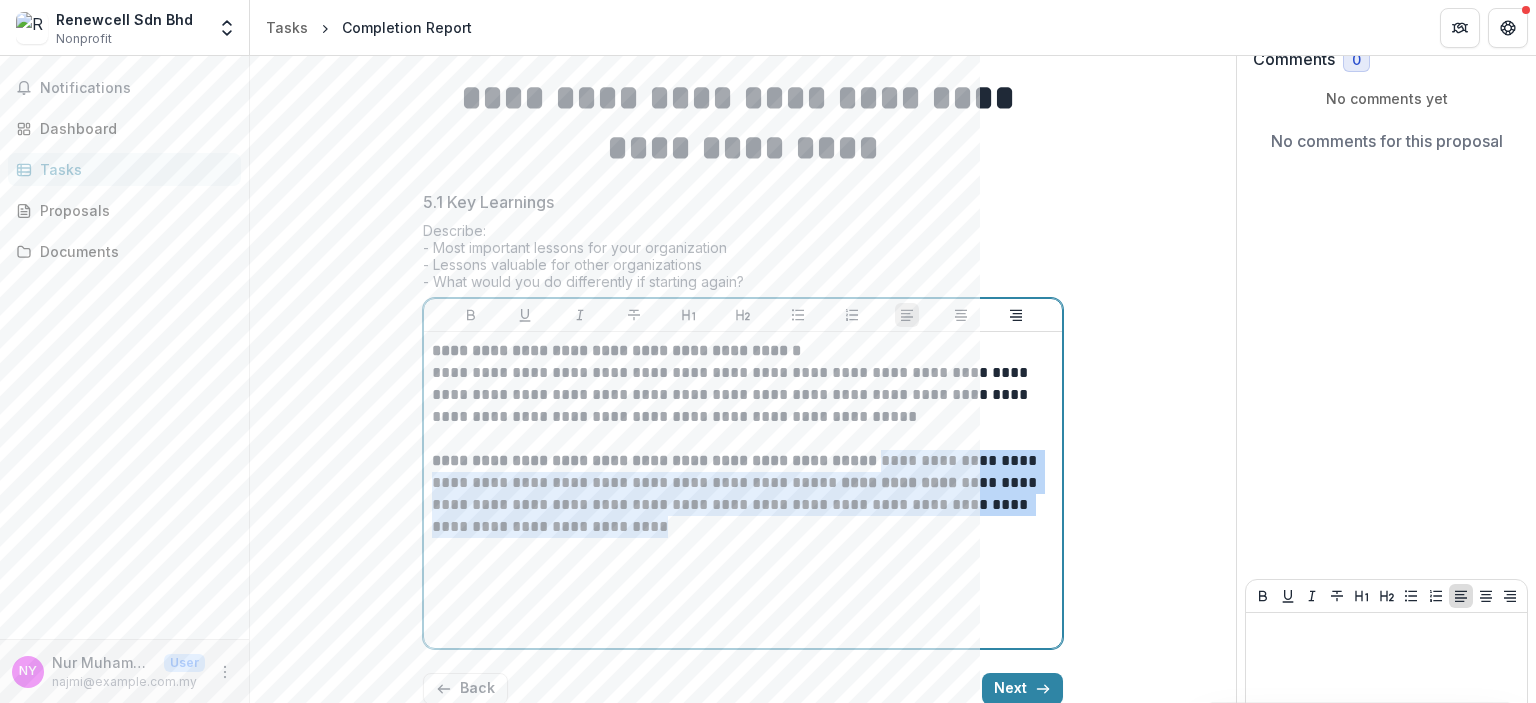 drag, startPoint x: 871, startPoint y: 462, endPoint x: 882, endPoint y: 518, distance: 57.070133 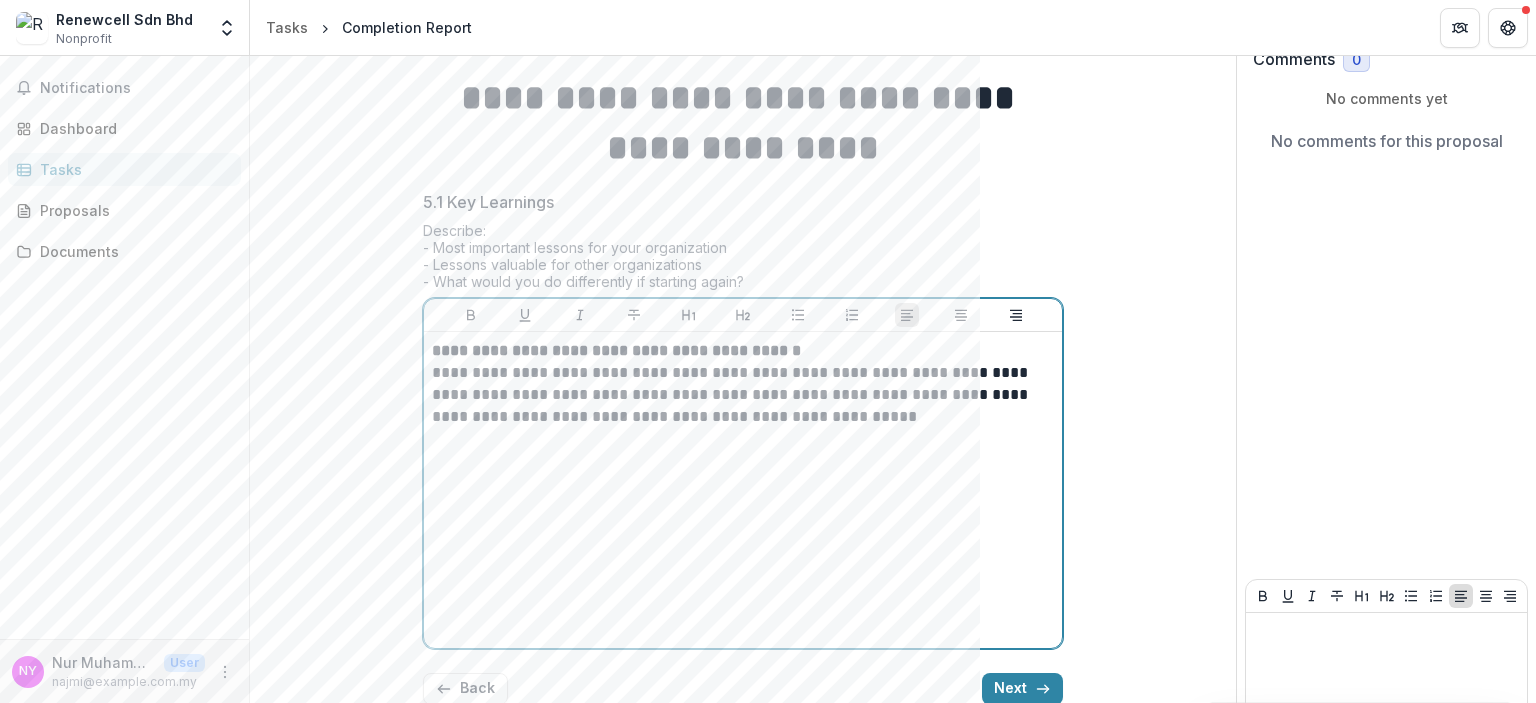 paste 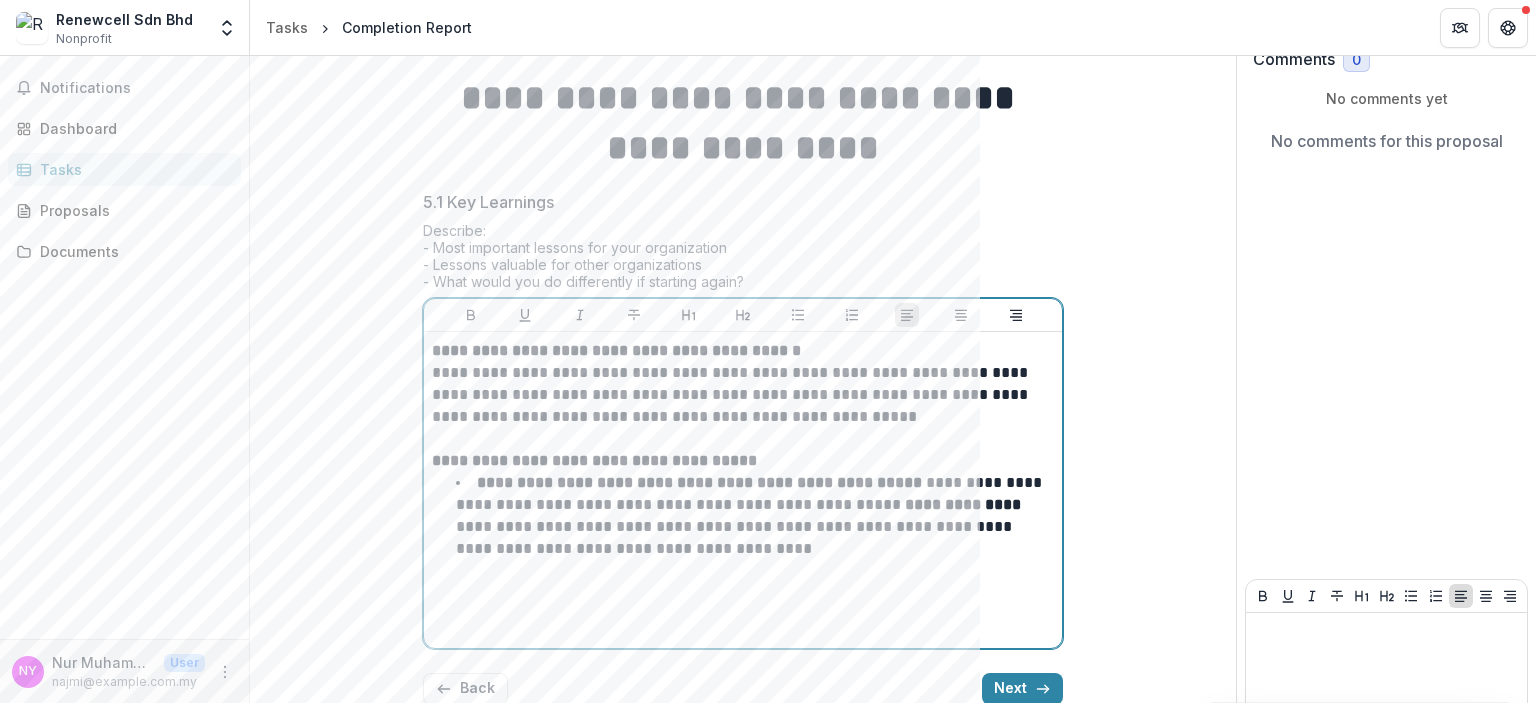 click on "**********" at bounding box center (594, 460) 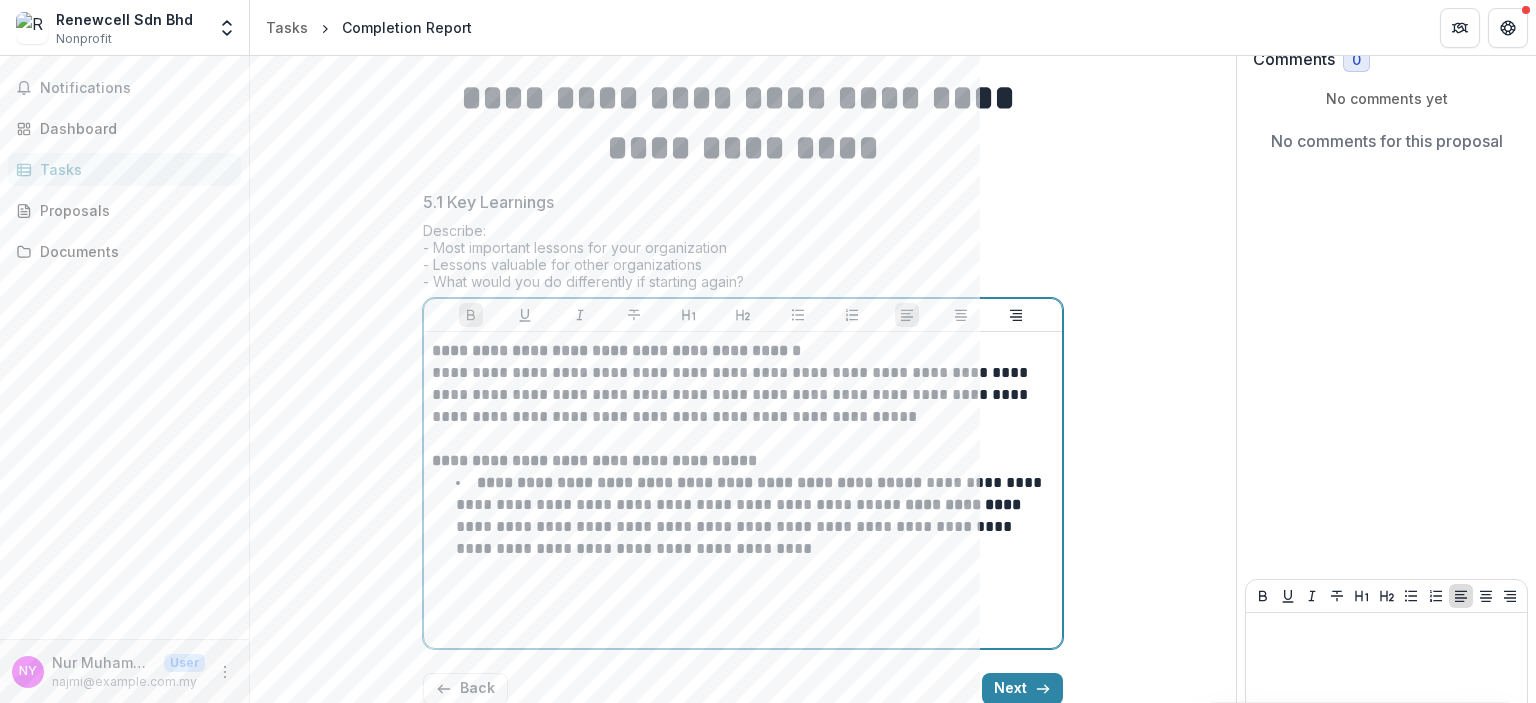 type 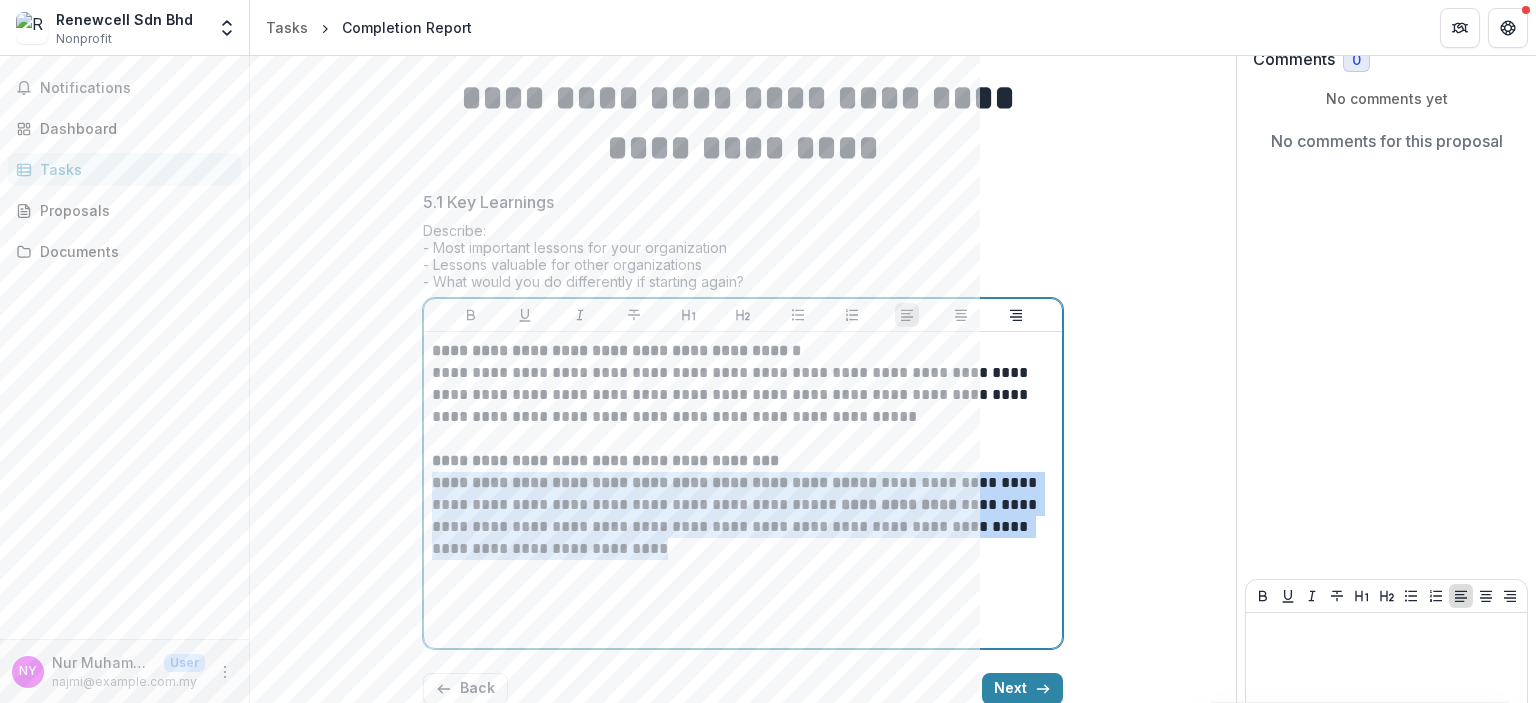 drag, startPoint x: 431, startPoint y: 478, endPoint x: 563, endPoint y: 547, distance: 148.9463 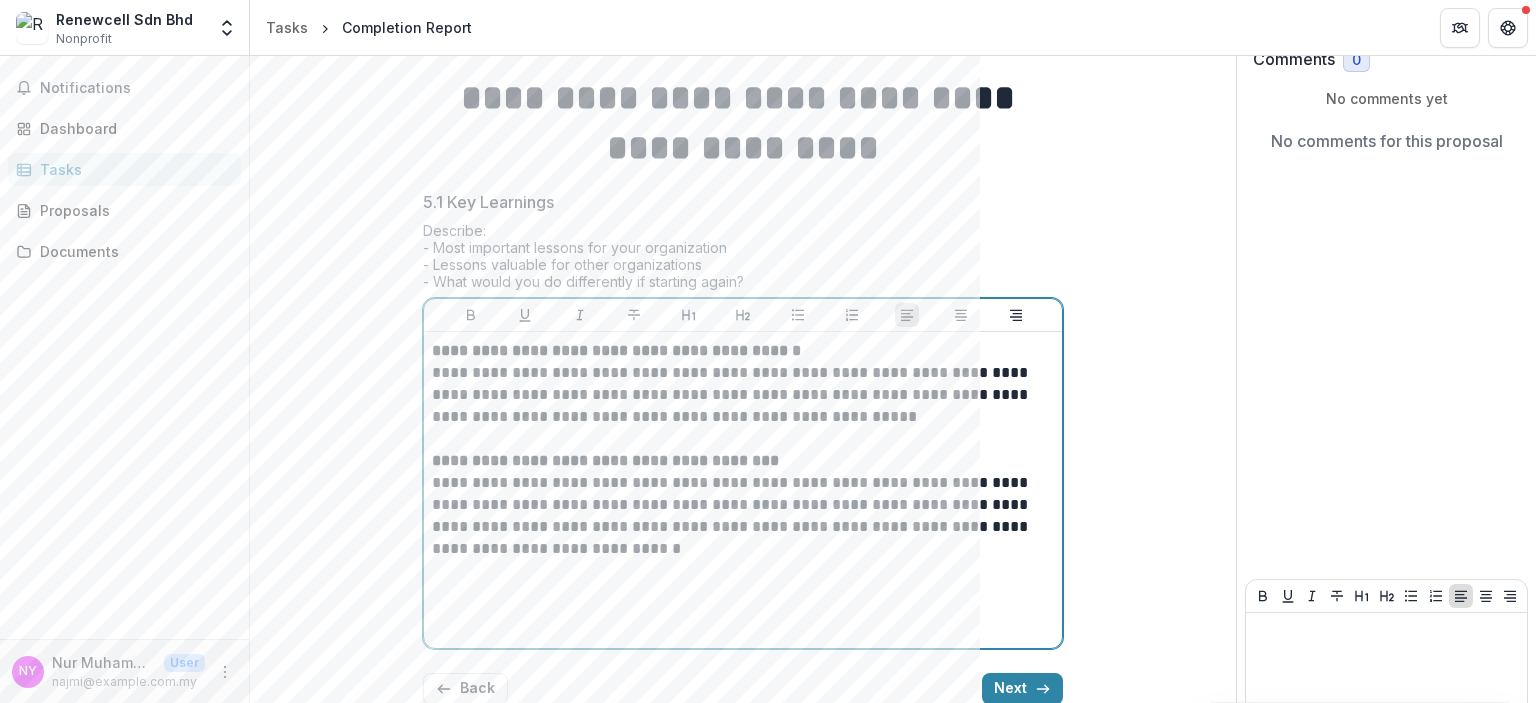 click on "**********" at bounding box center [743, 516] 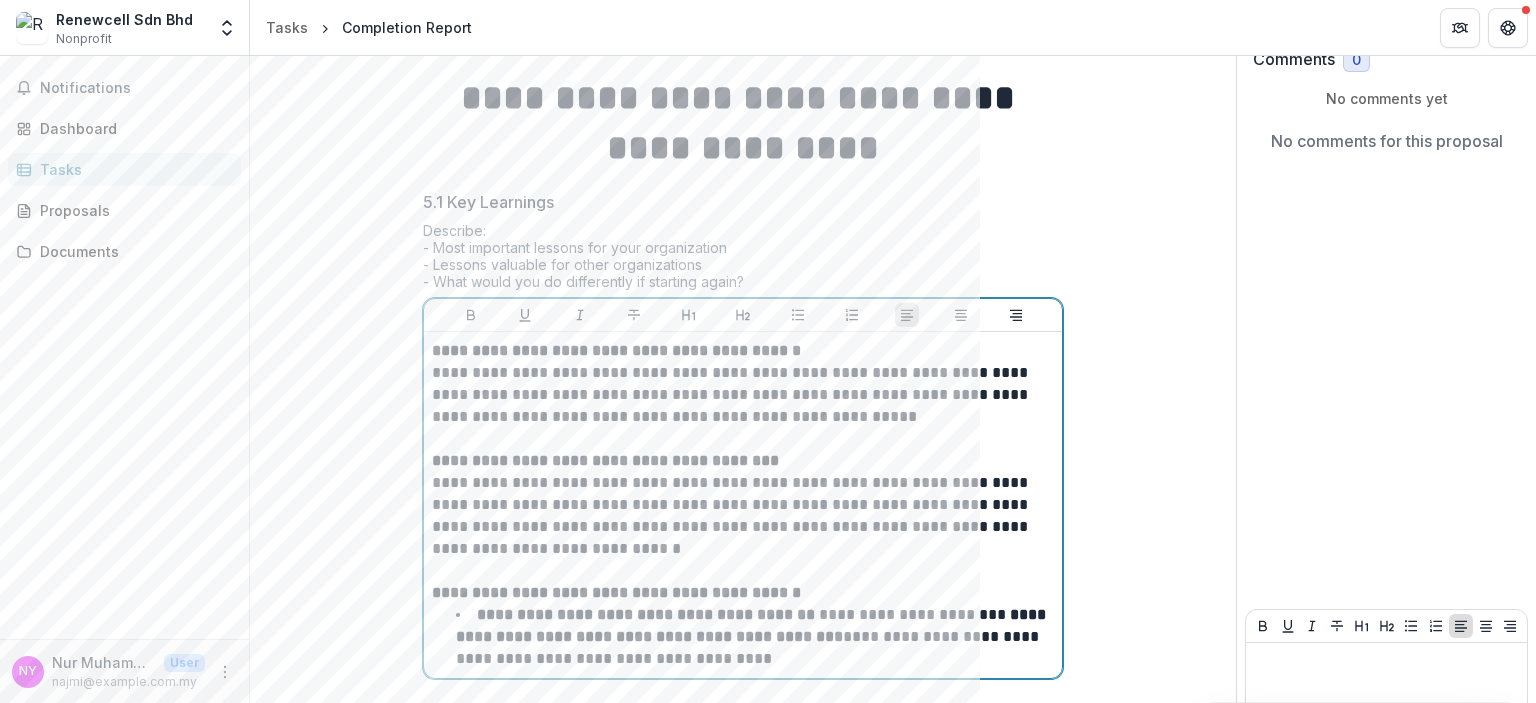 click on "**********" at bounding box center (616, 592) 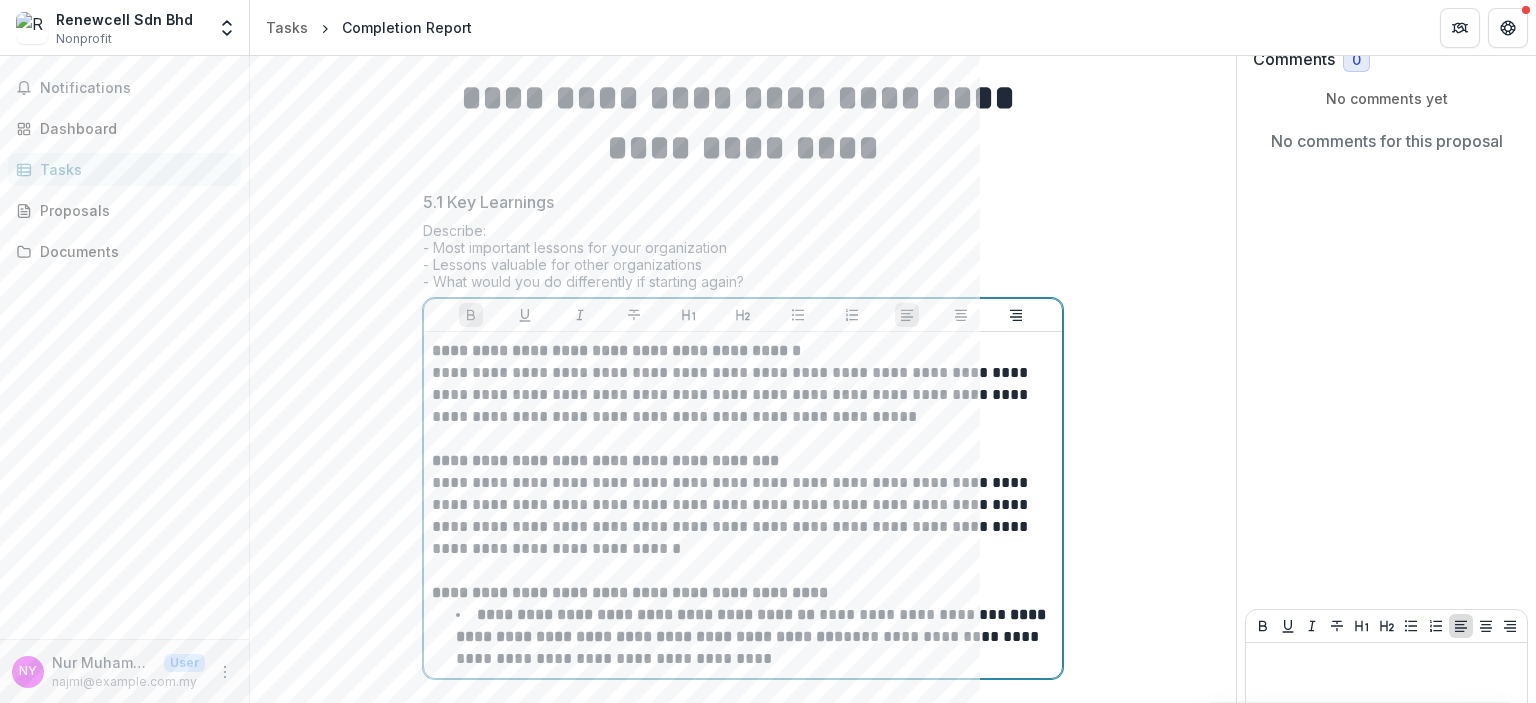 click on "**********" at bounding box center (646, 614) 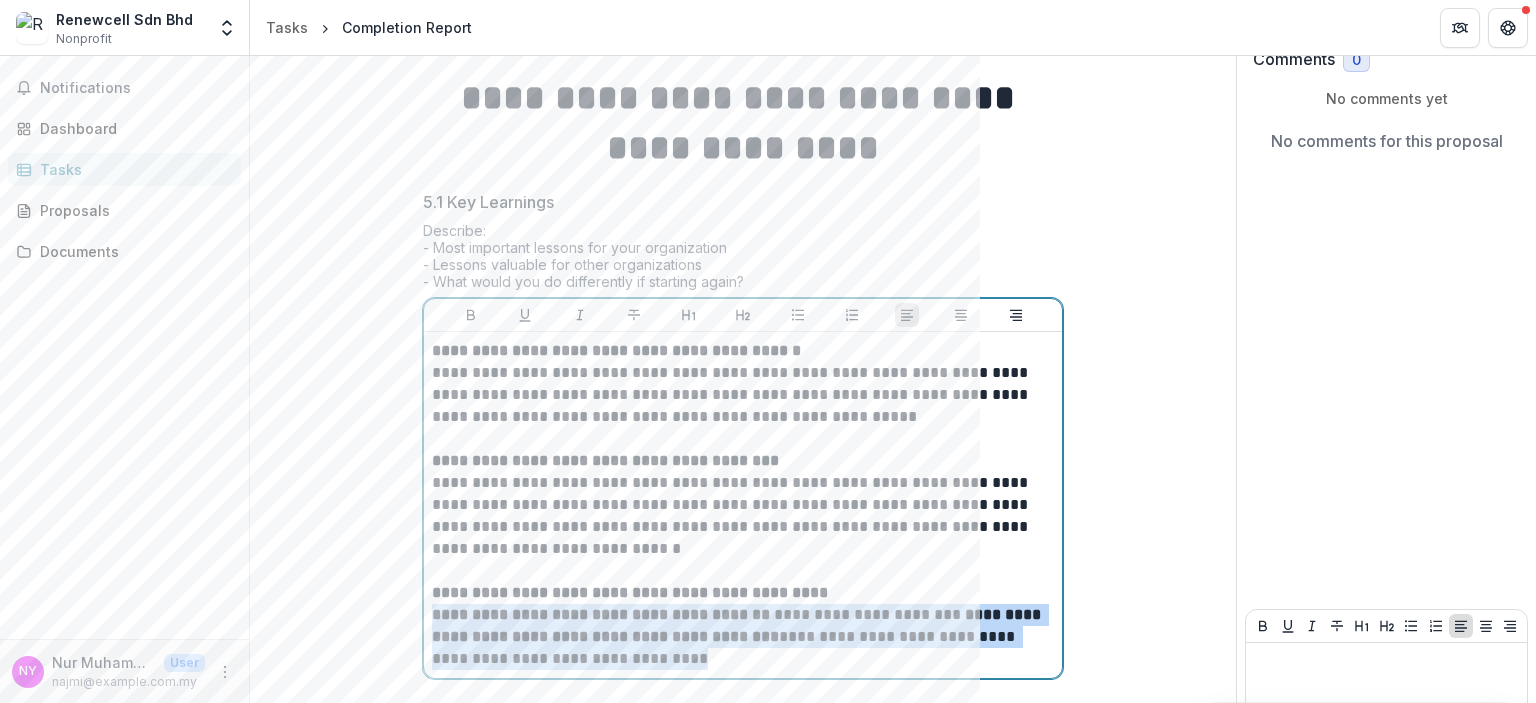 drag, startPoint x: 741, startPoint y: 652, endPoint x: 427, endPoint y: 606, distance: 317.35153 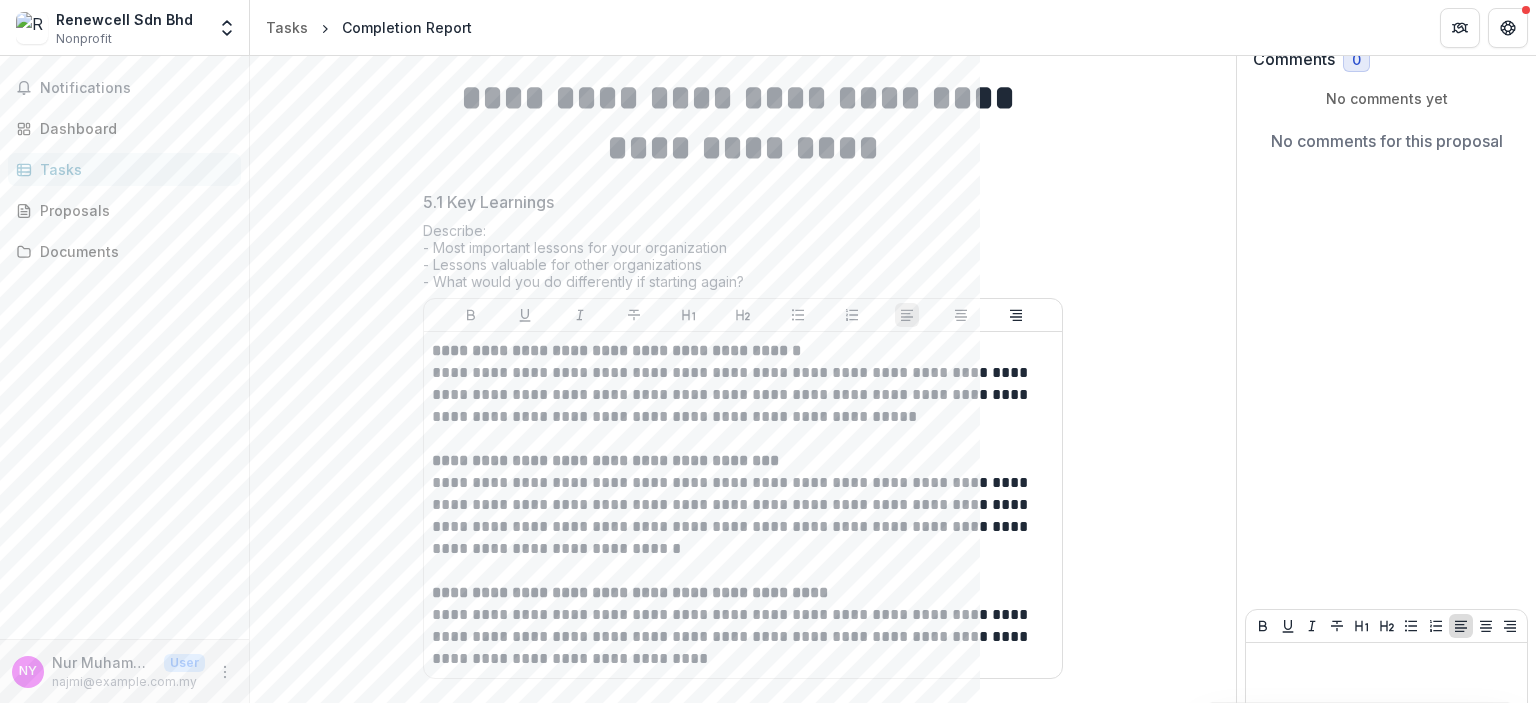 drag, startPoint x: 1535, startPoint y: 173, endPoint x: 1535, endPoint y: 222, distance: 49 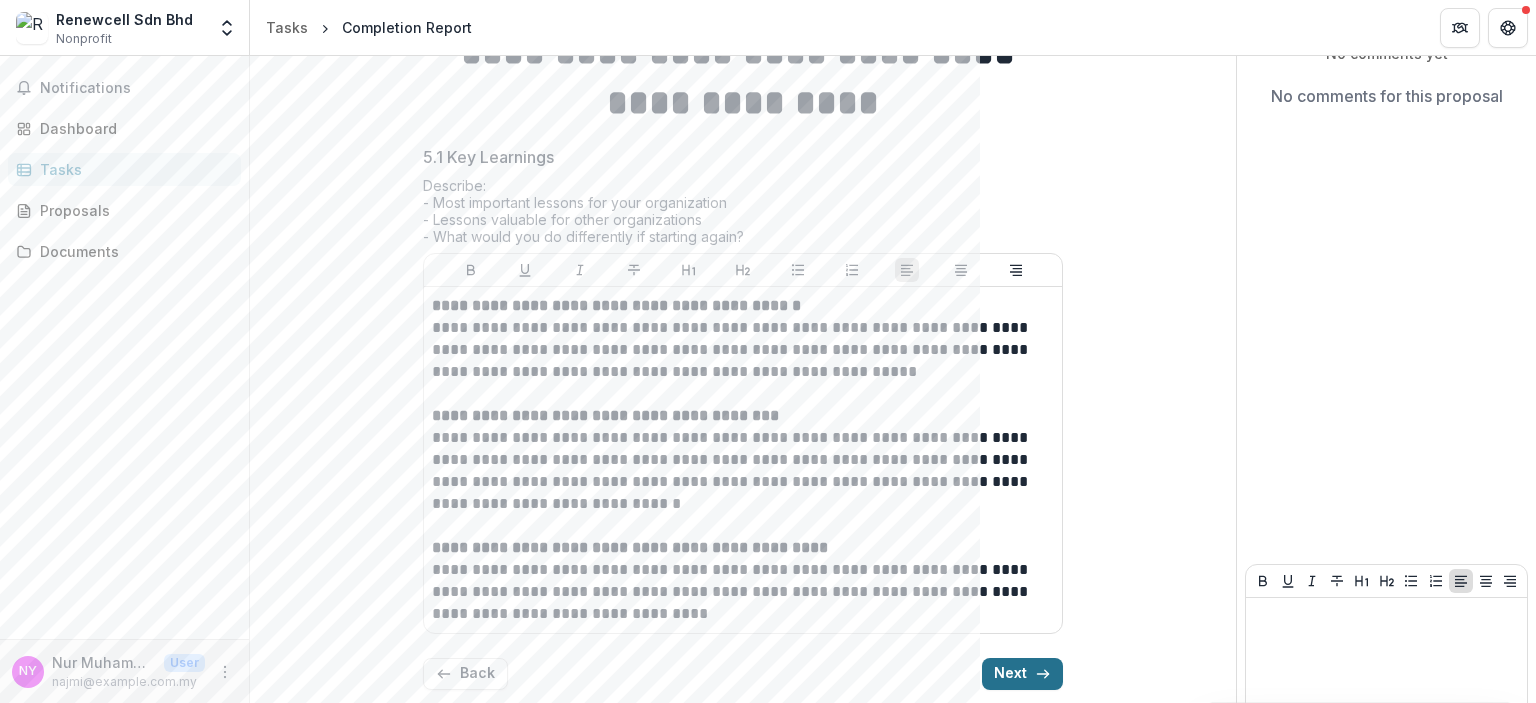 click 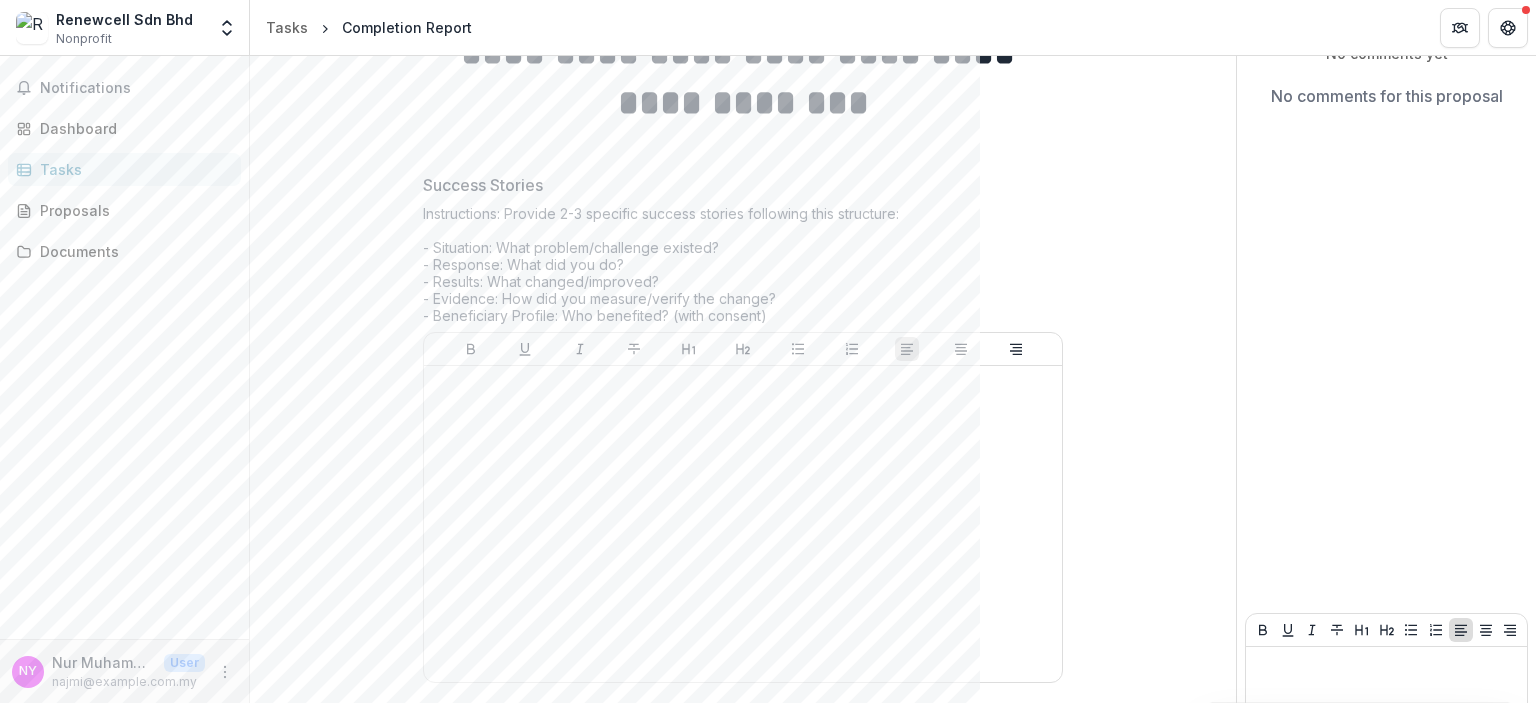 scroll, scrollTop: 244, scrollLeft: 0, axis: vertical 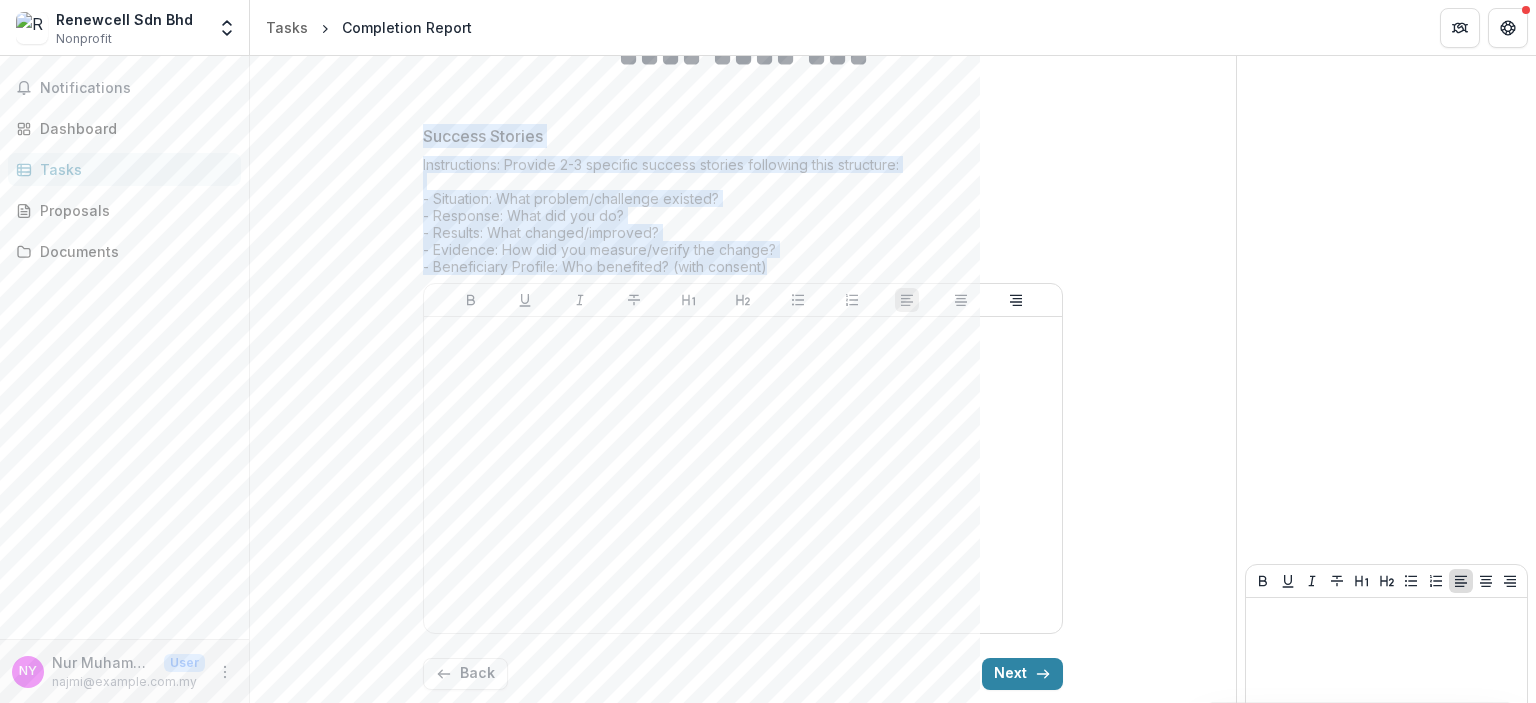 drag, startPoint x: 780, startPoint y: 259, endPoint x: 408, endPoint y: 128, distance: 394.39194 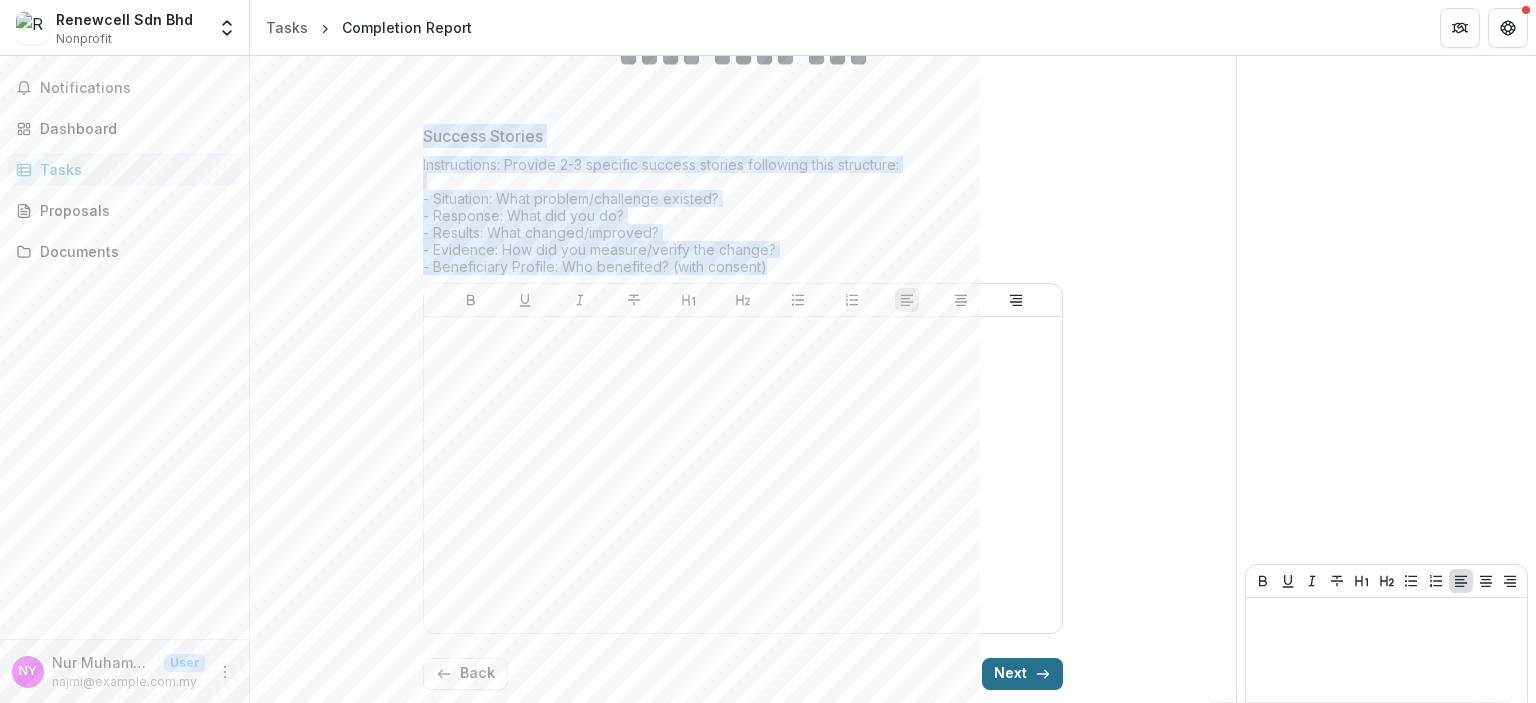 click on "Next" at bounding box center [1022, 674] 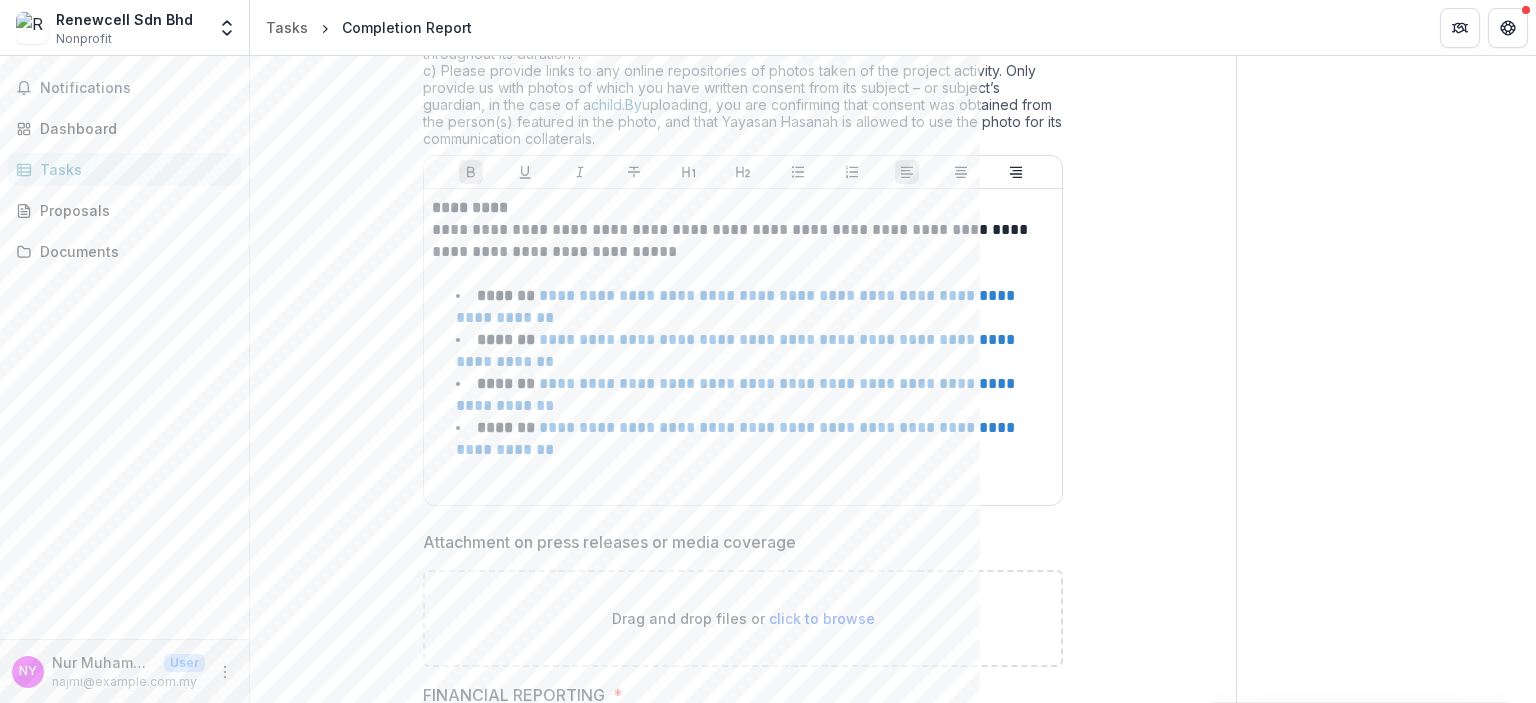 scroll, scrollTop: 470, scrollLeft: 0, axis: vertical 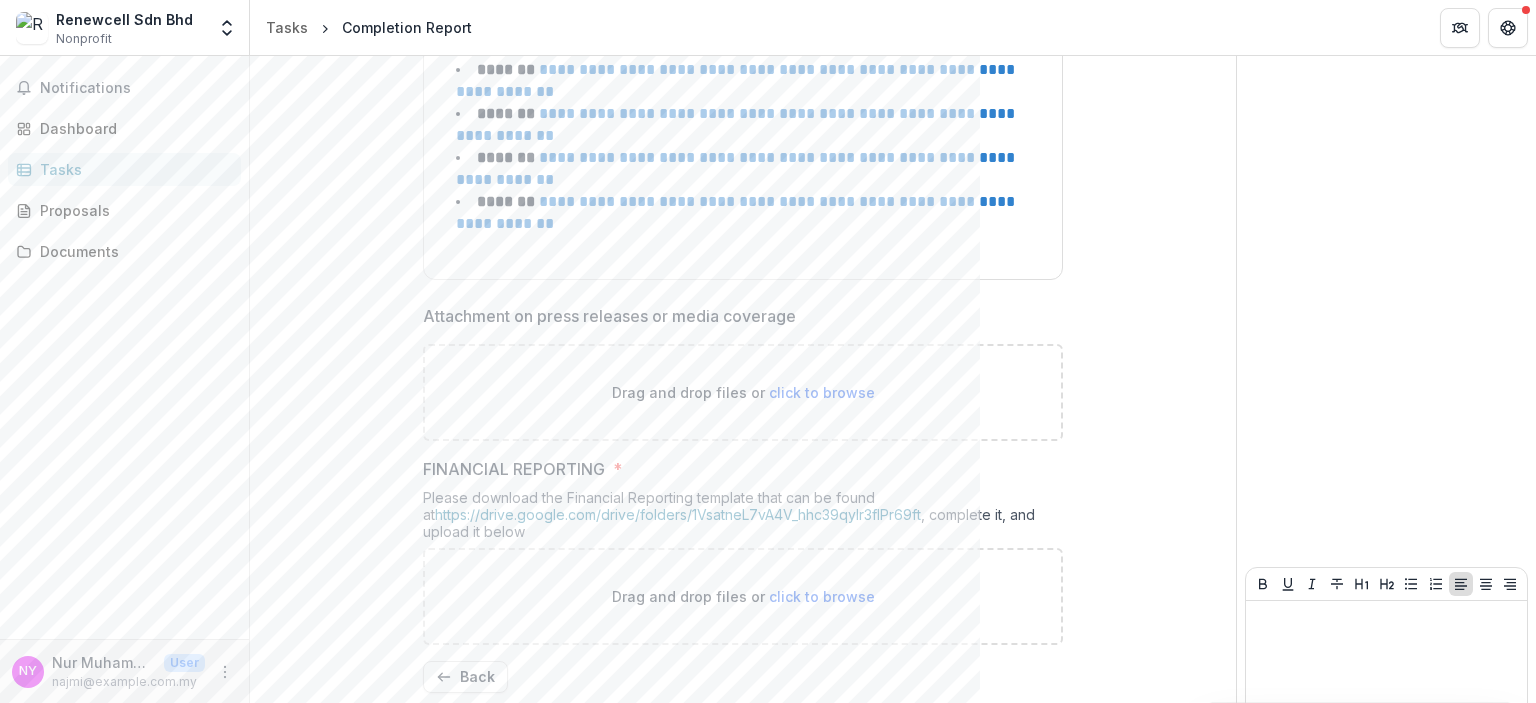 drag, startPoint x: 1535, startPoint y: 554, endPoint x: 1535, endPoint y: 433, distance: 121 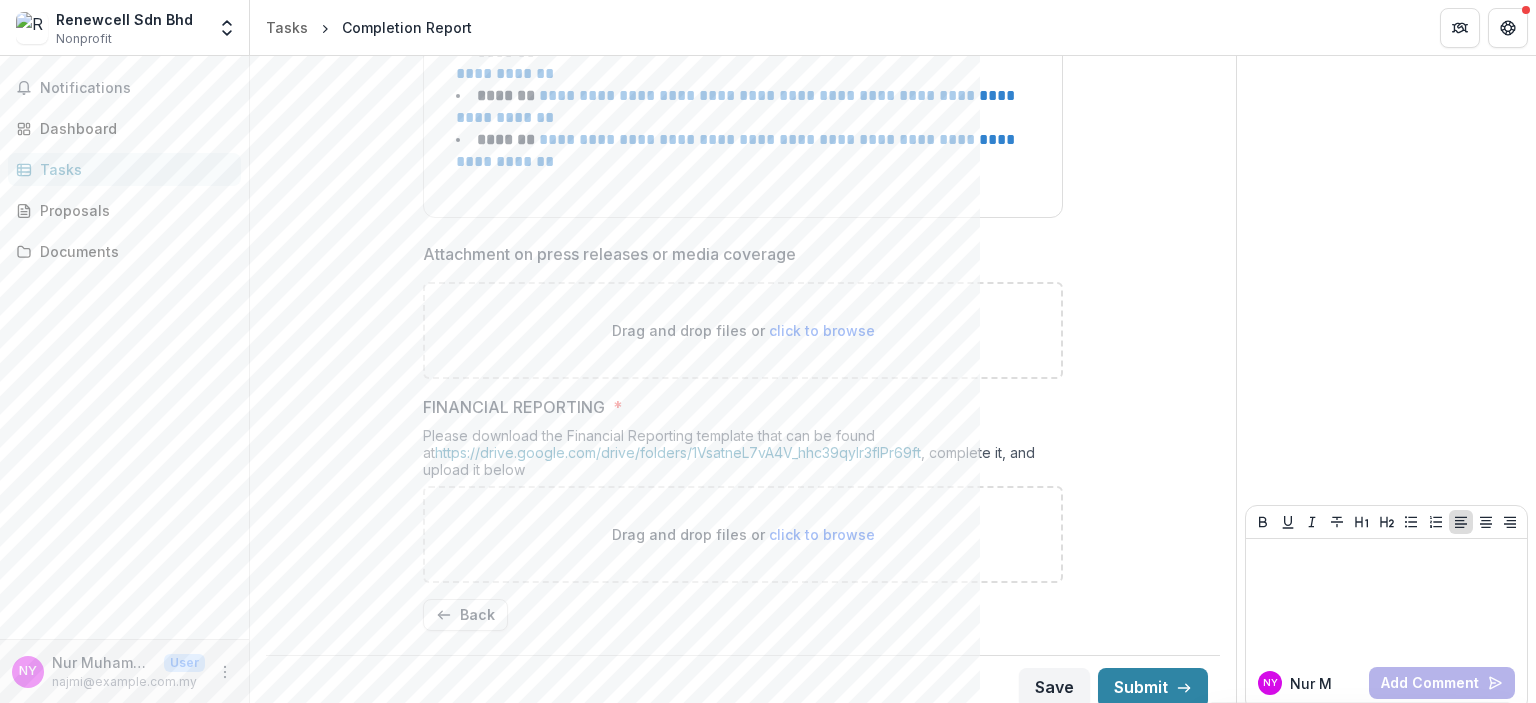 scroll, scrollTop: 544, scrollLeft: 0, axis: vertical 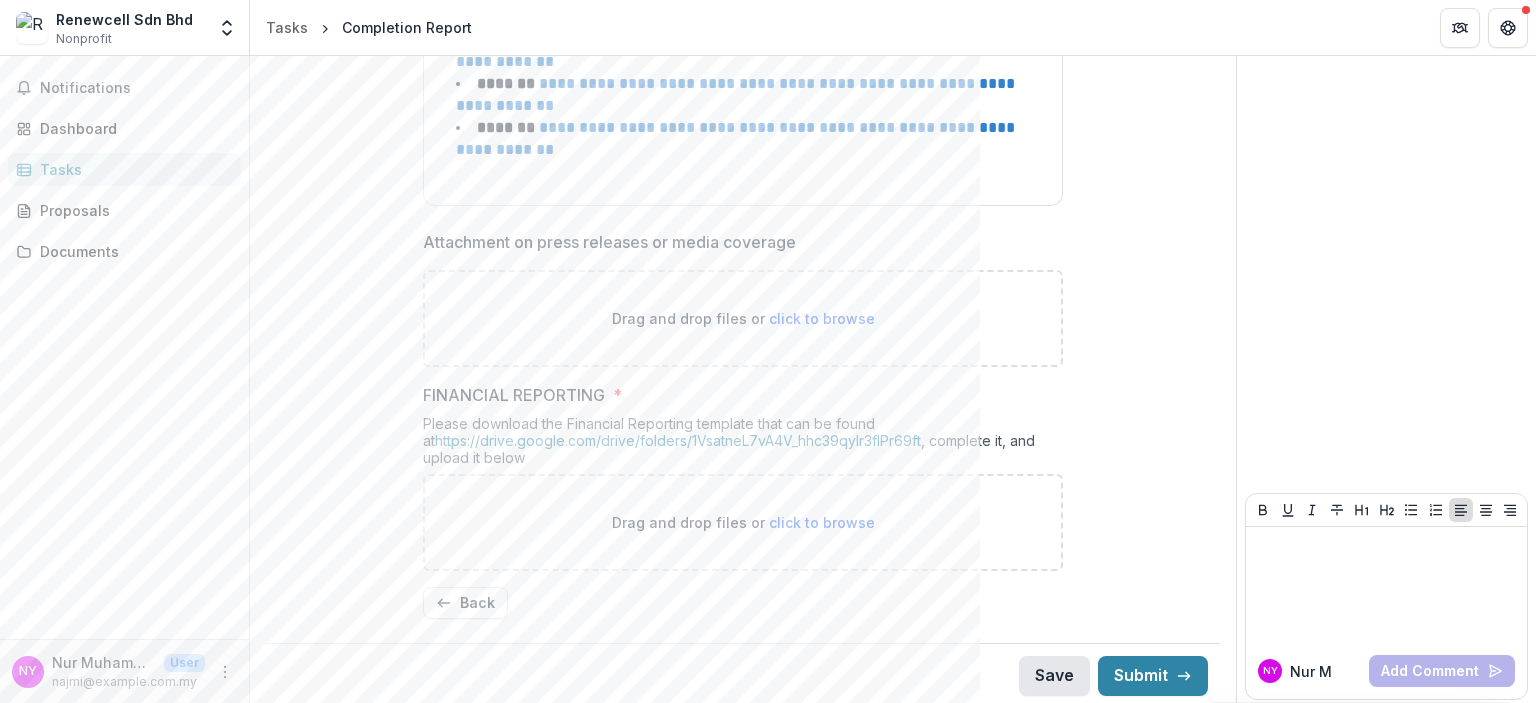 click on "Save" at bounding box center [1054, 676] 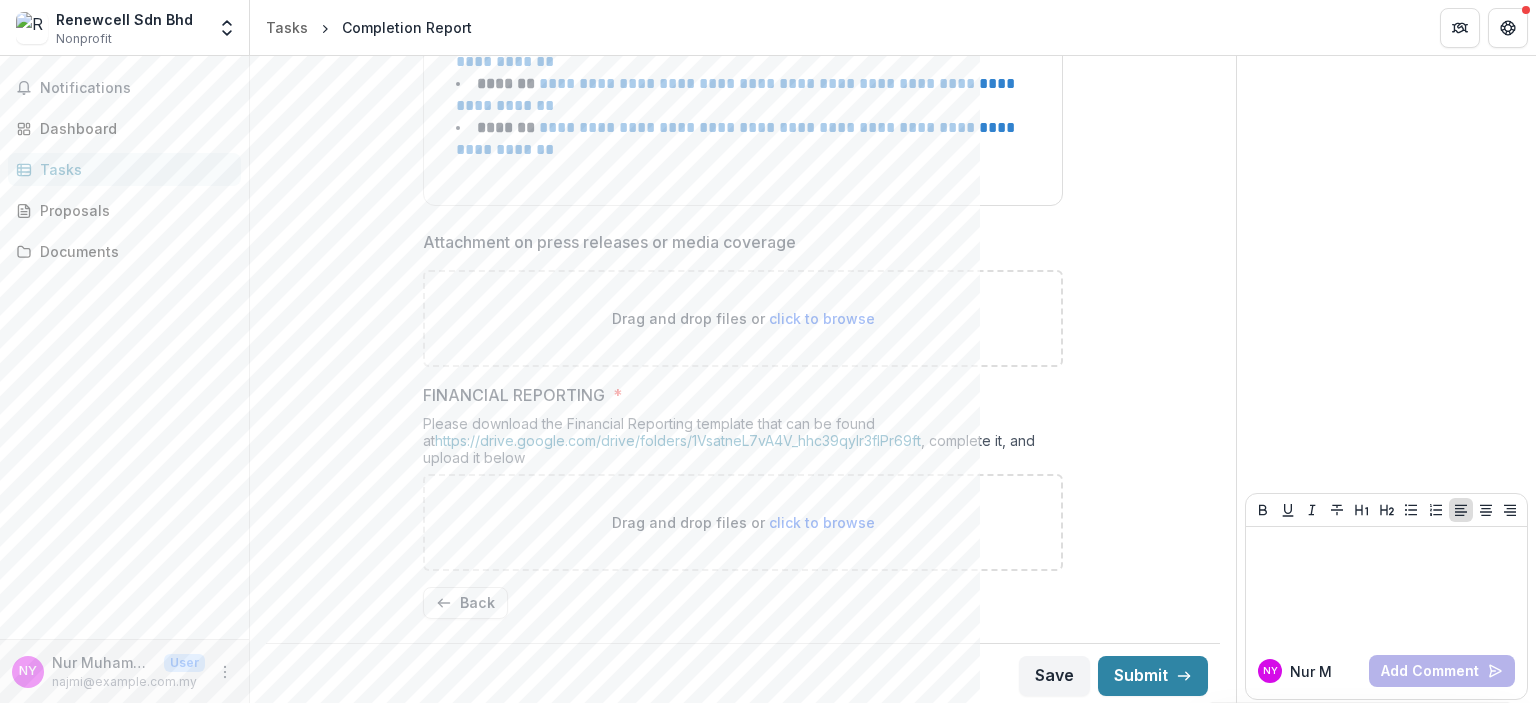 click on "Tasks" at bounding box center [132, 169] 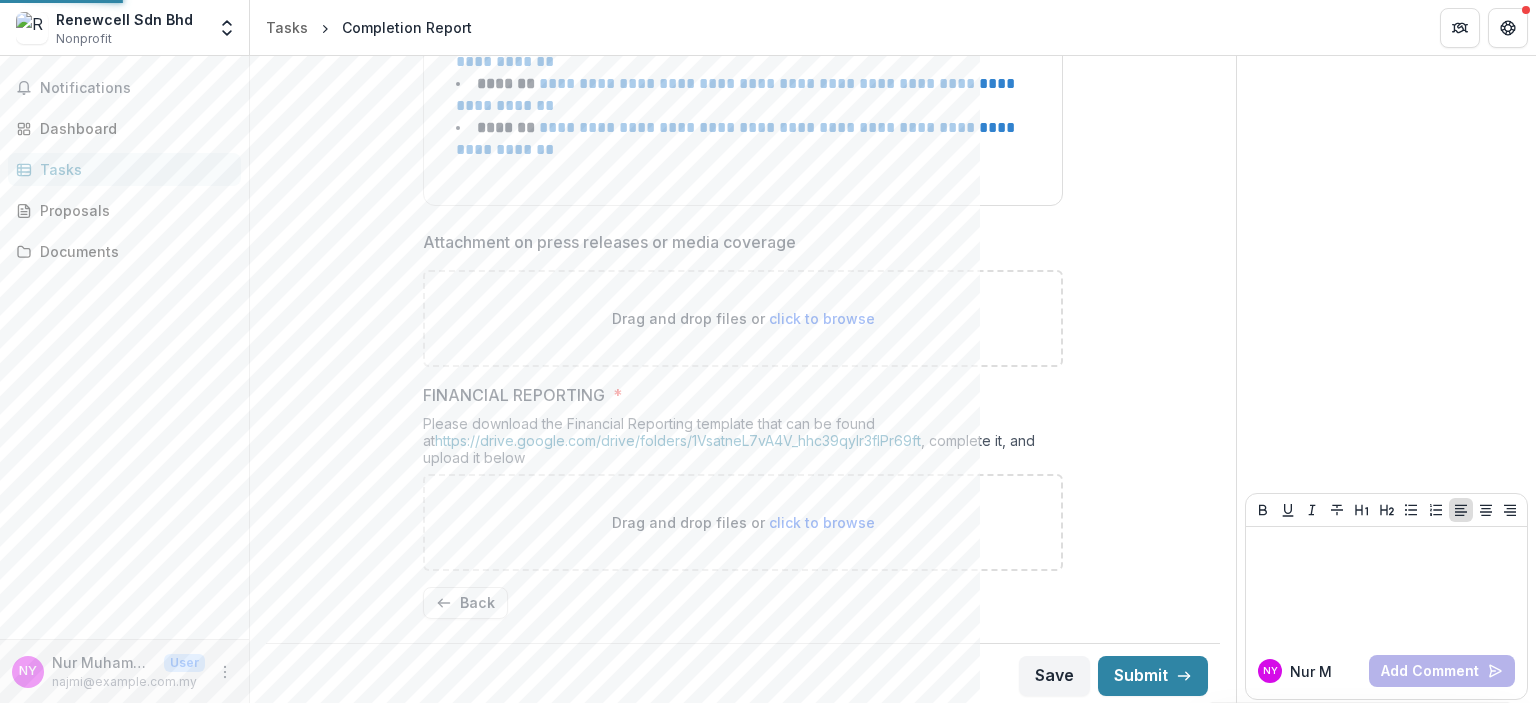 scroll, scrollTop: 0, scrollLeft: 0, axis: both 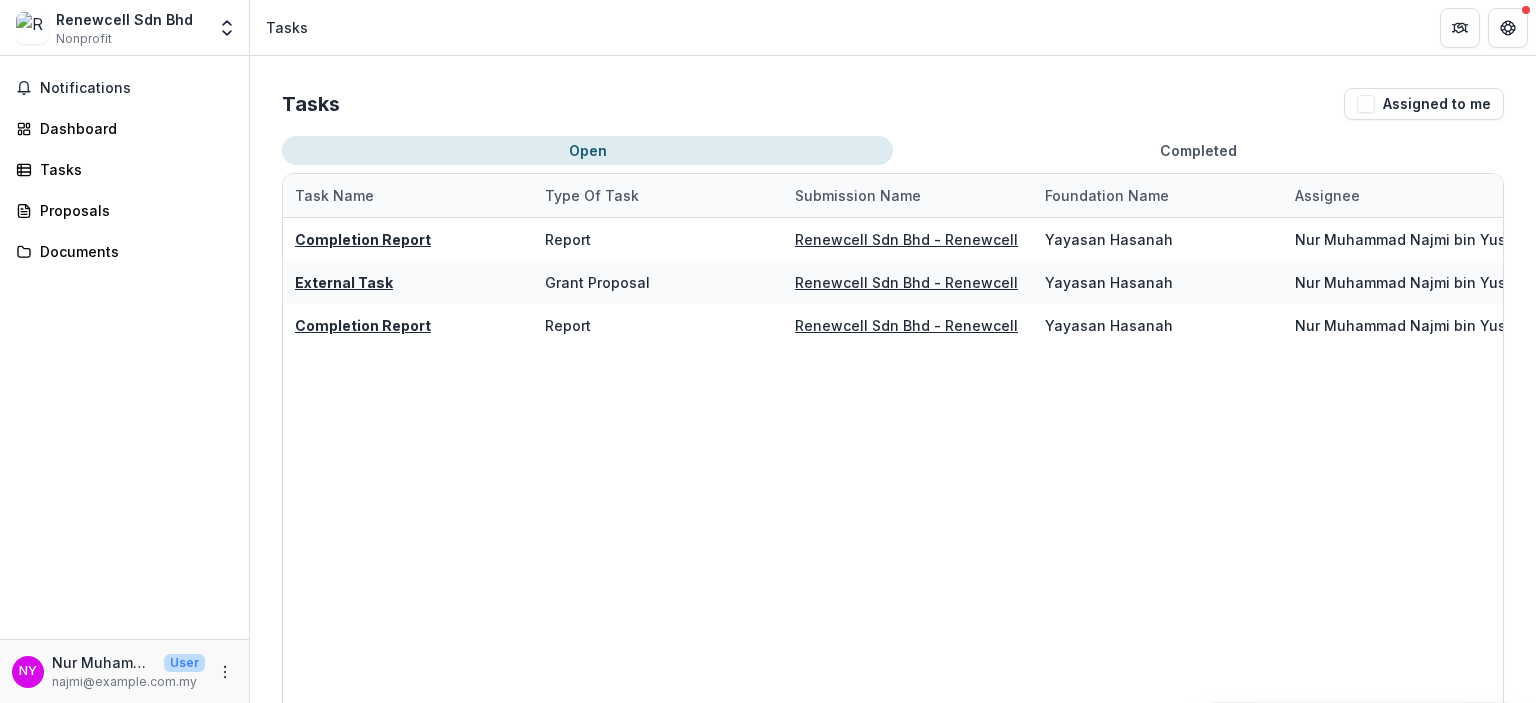 click on "Renewcell Sdn Bhd" at bounding box center [124, 19] 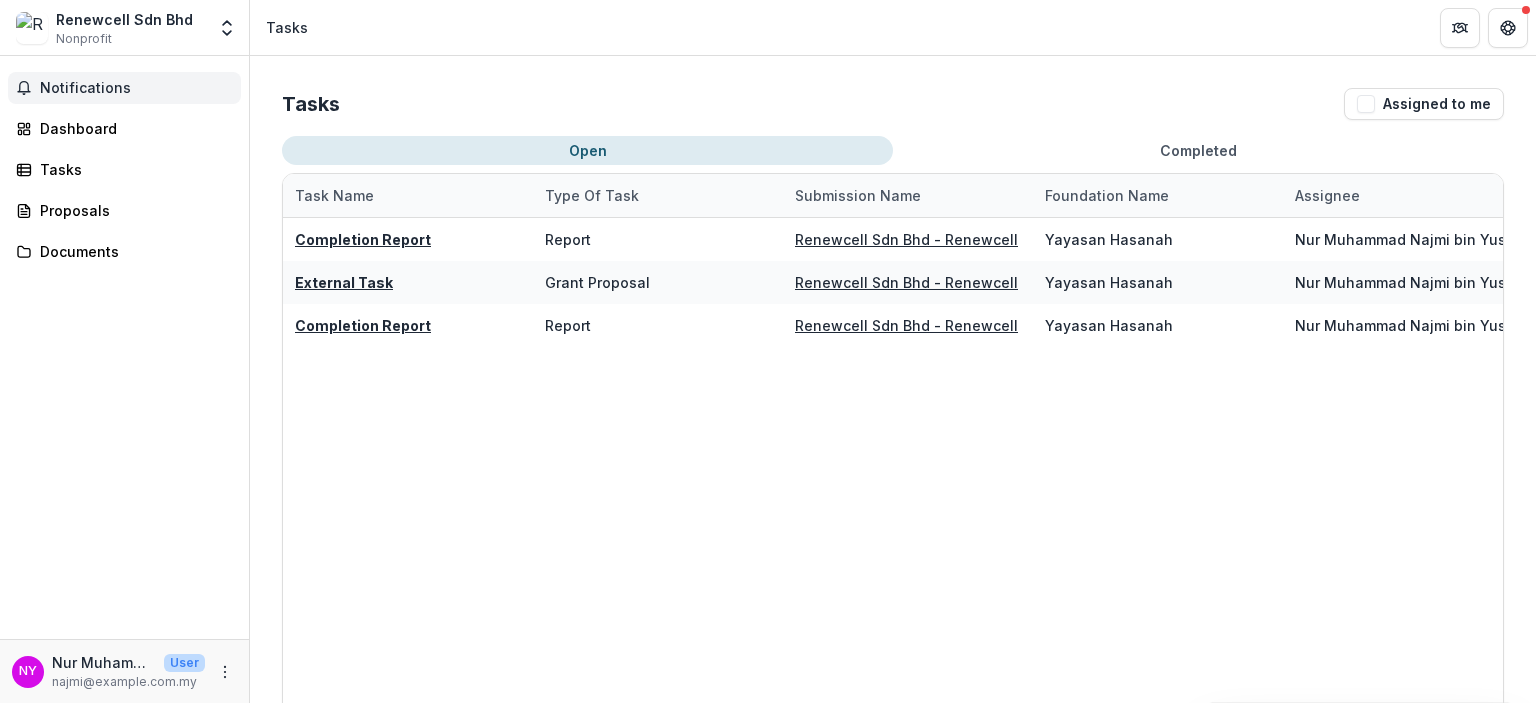 click on "Notifications" at bounding box center [136, 88] 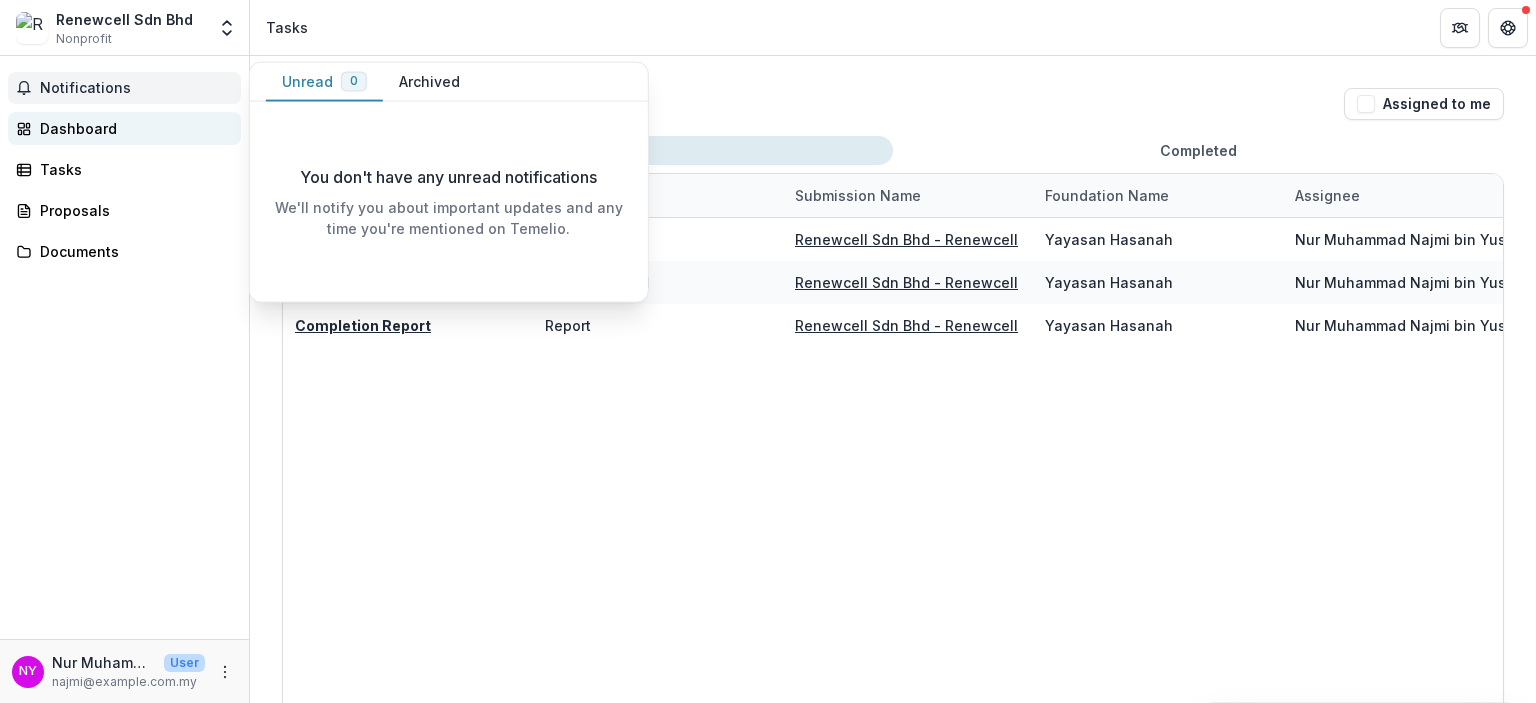 click on "Dashboard" at bounding box center (132, 128) 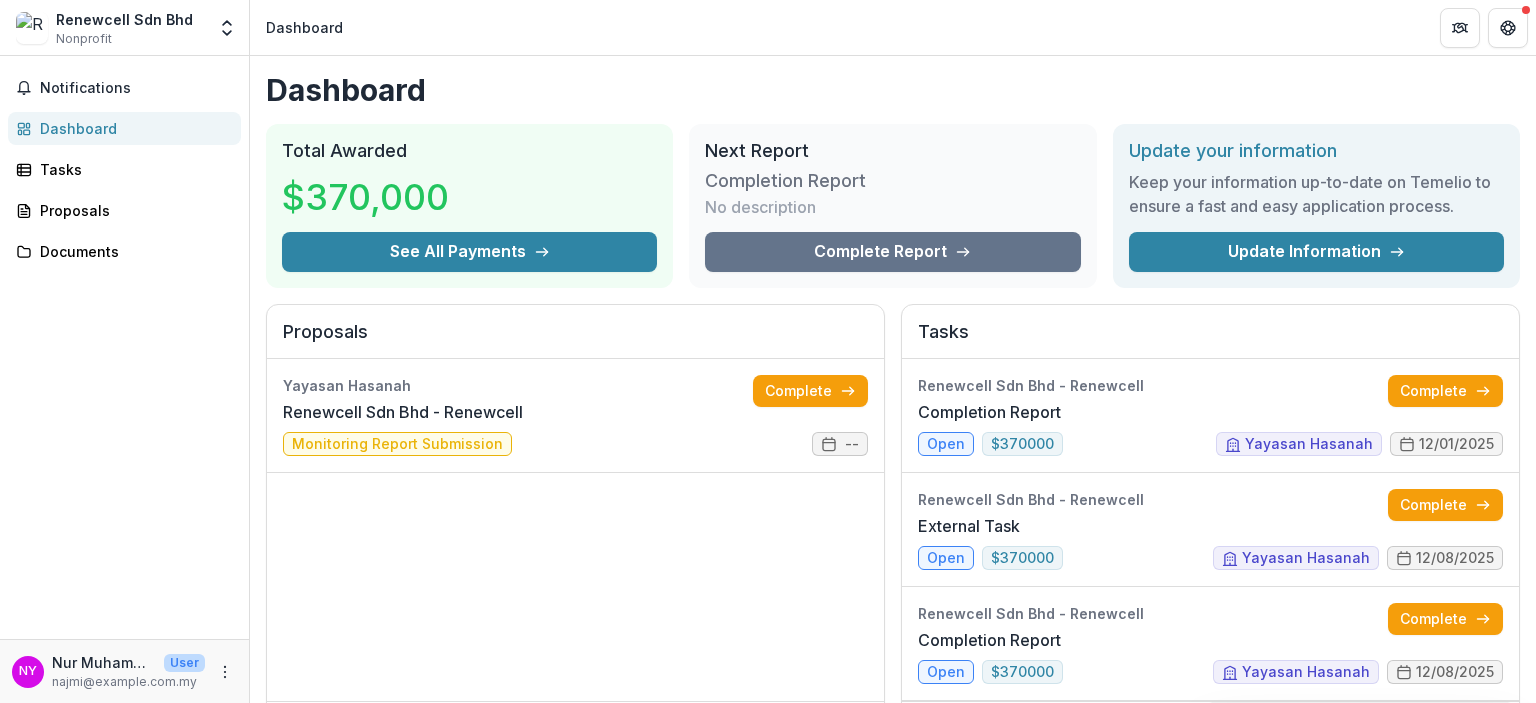drag, startPoint x: 1535, startPoint y: 288, endPoint x: 1535, endPoint y: 355, distance: 67 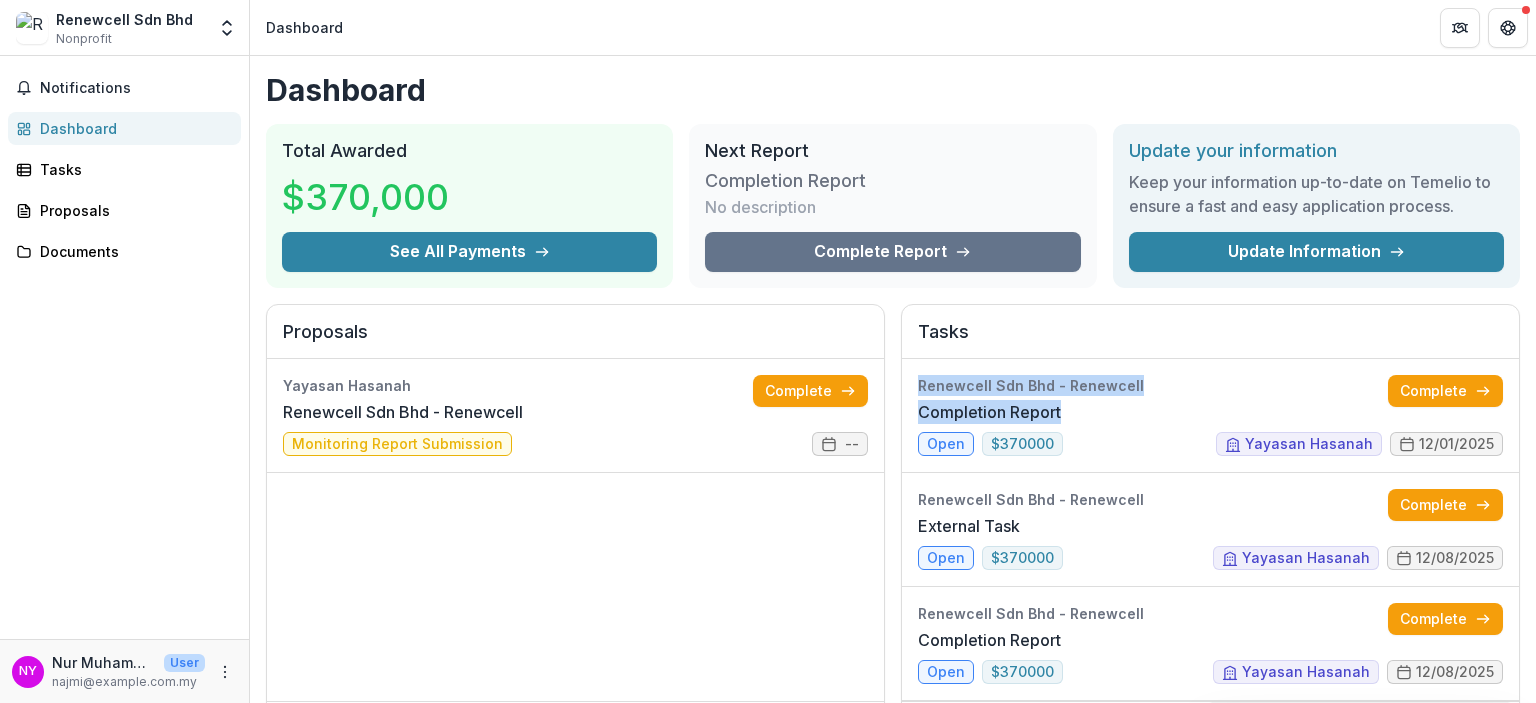 drag, startPoint x: 1535, startPoint y: 347, endPoint x: 1534, endPoint y: 383, distance: 36.013885 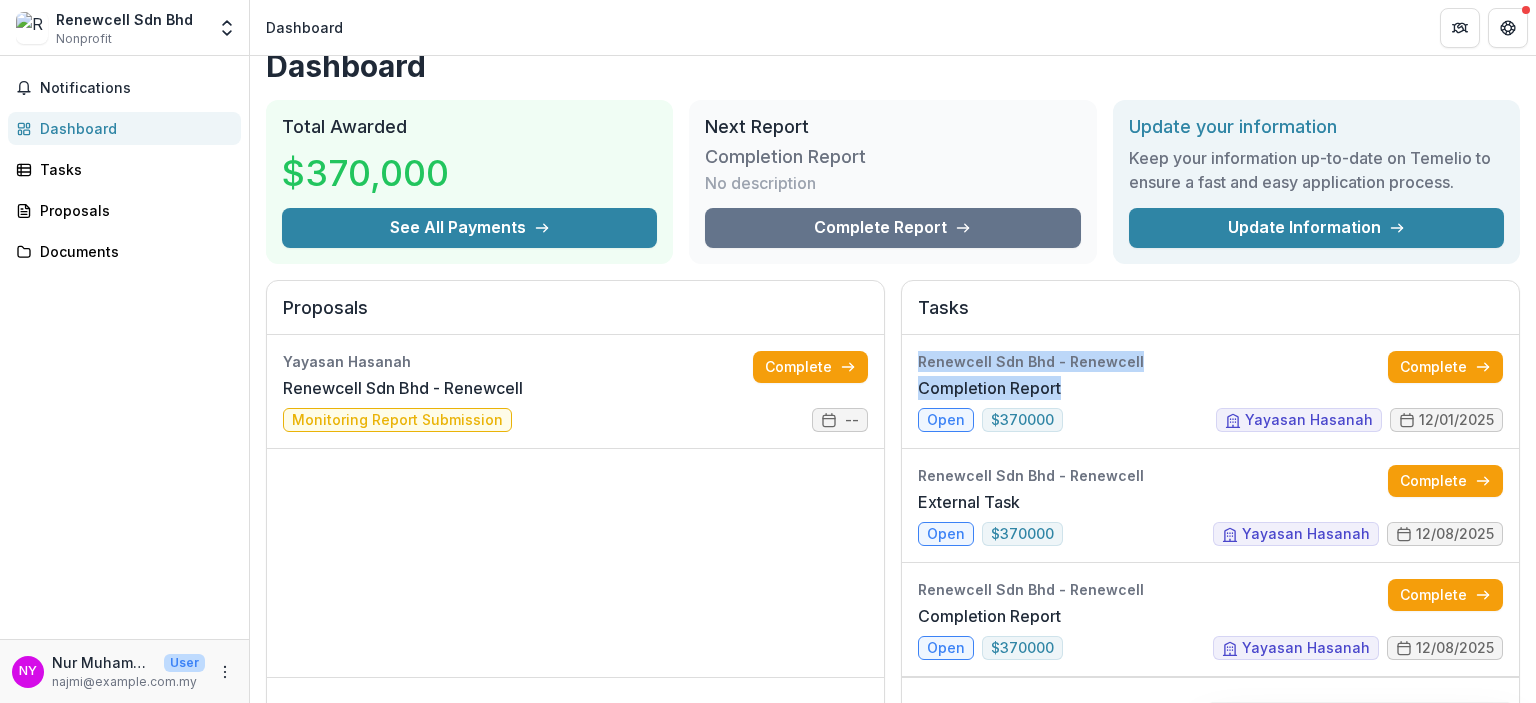 scroll, scrollTop: 23, scrollLeft: 0, axis: vertical 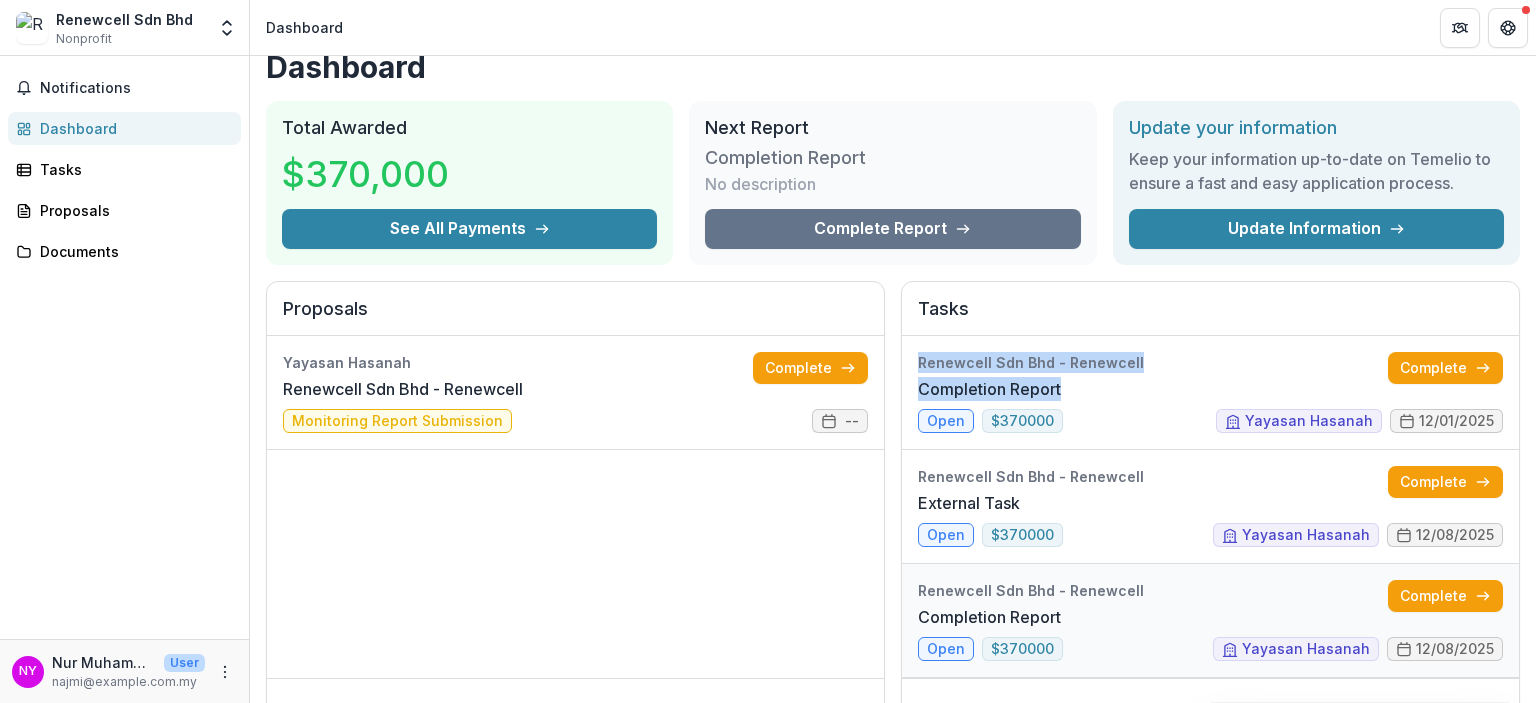 click on "Completion Report" at bounding box center (989, 617) 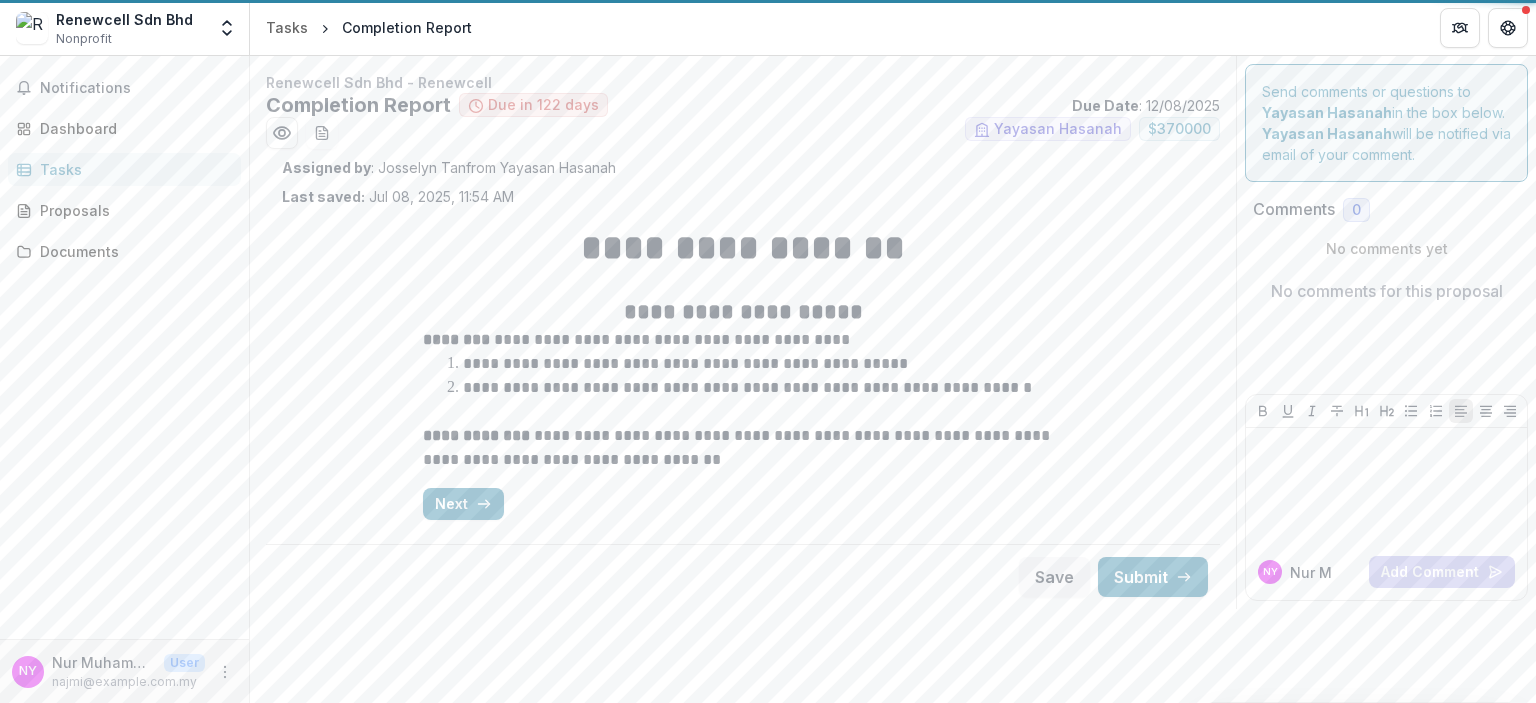 scroll, scrollTop: 0, scrollLeft: 0, axis: both 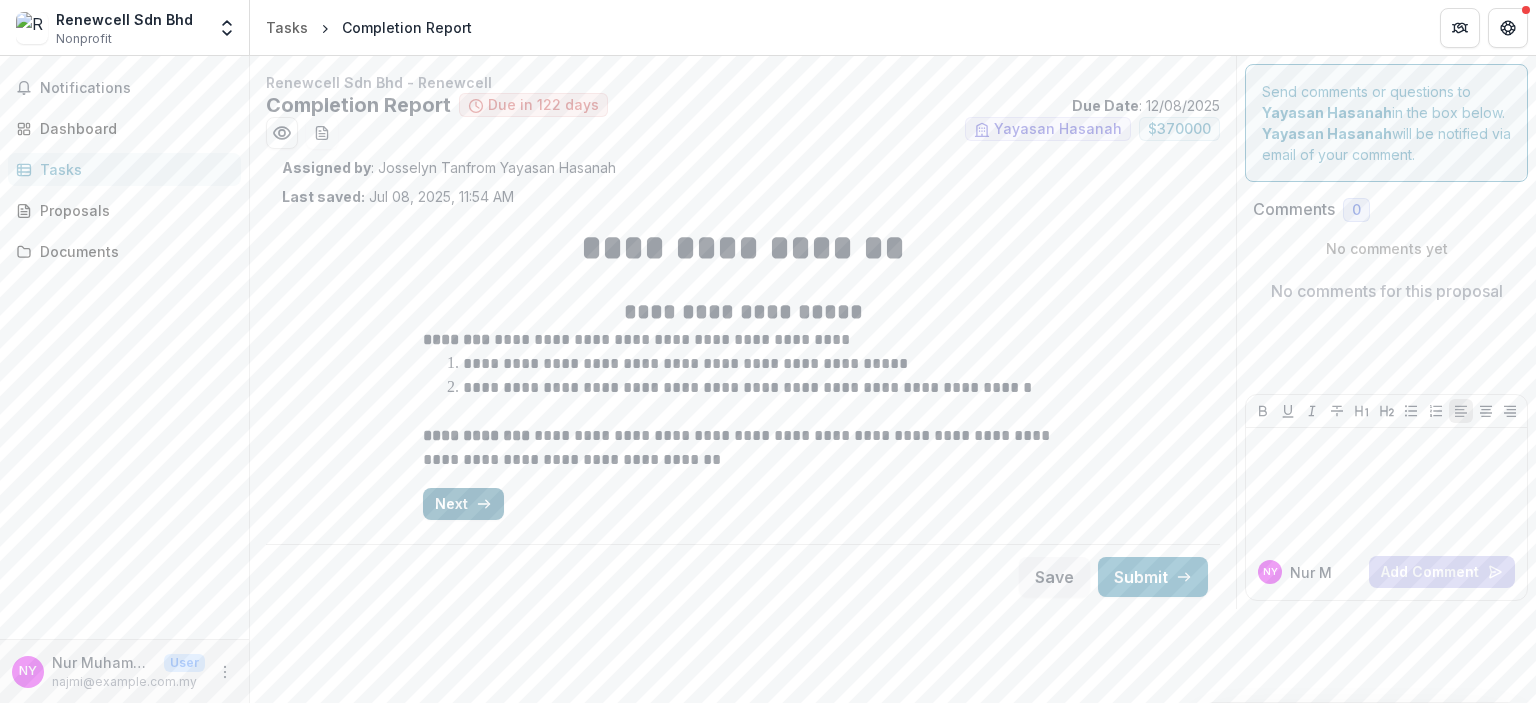 click on "Next" at bounding box center [463, 504] 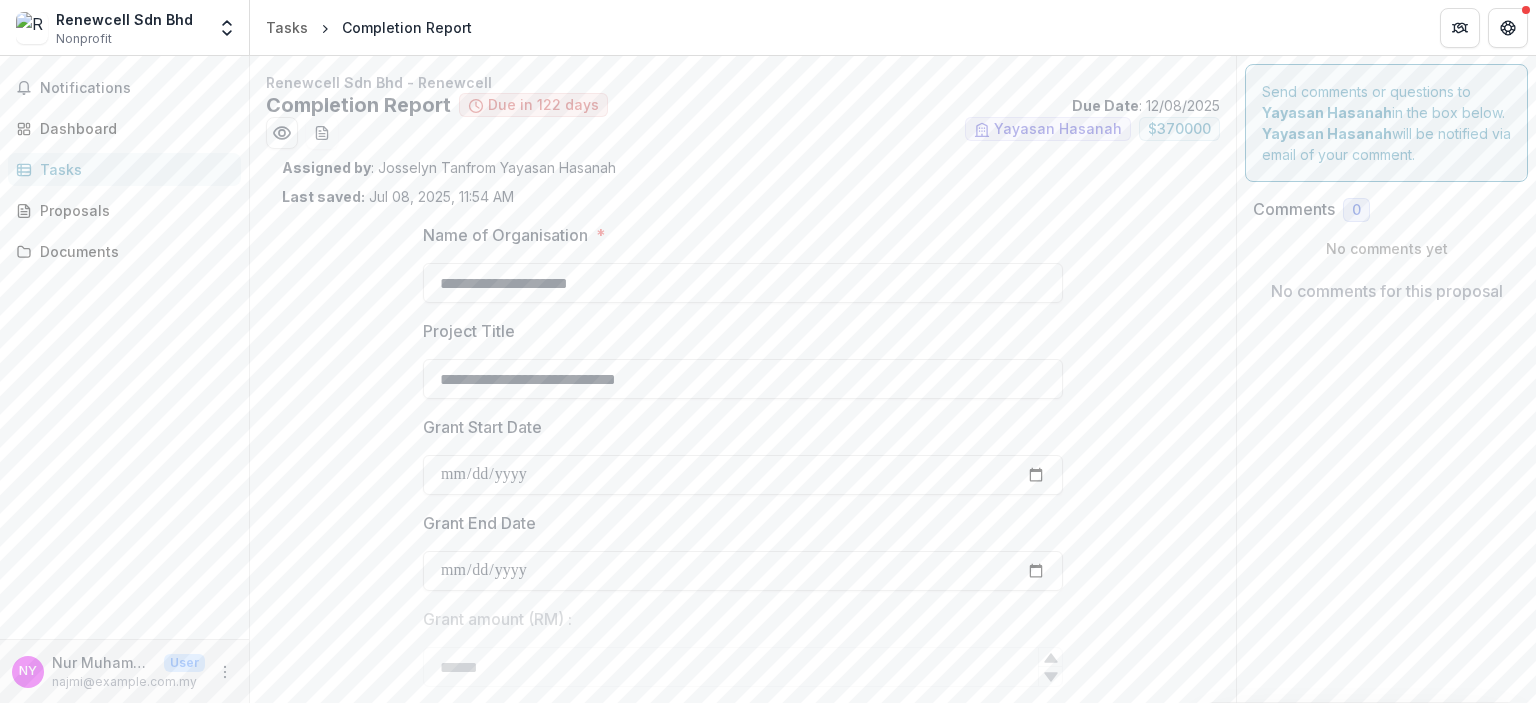 drag, startPoint x: 1535, startPoint y: 183, endPoint x: 1535, endPoint y: 245, distance: 62 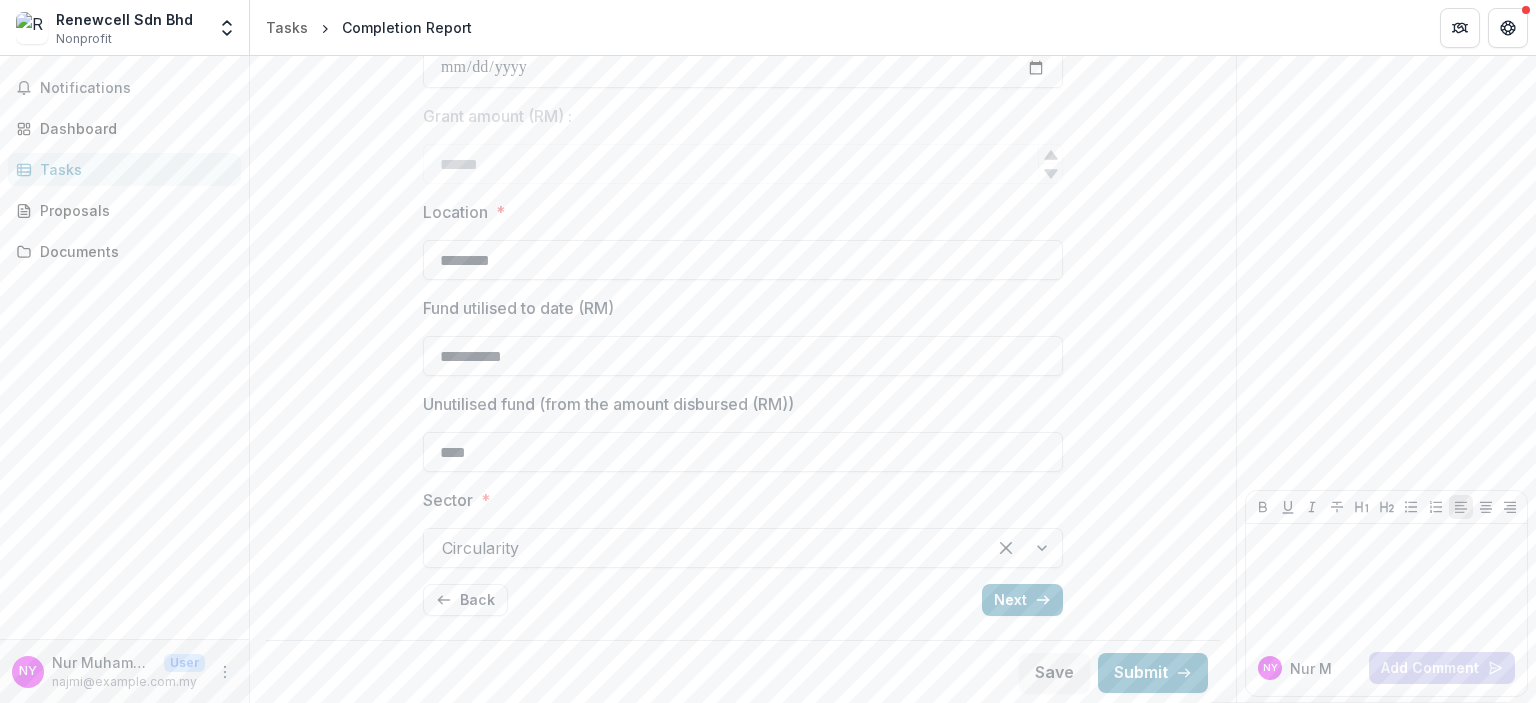 scroll, scrollTop: 504, scrollLeft: 0, axis: vertical 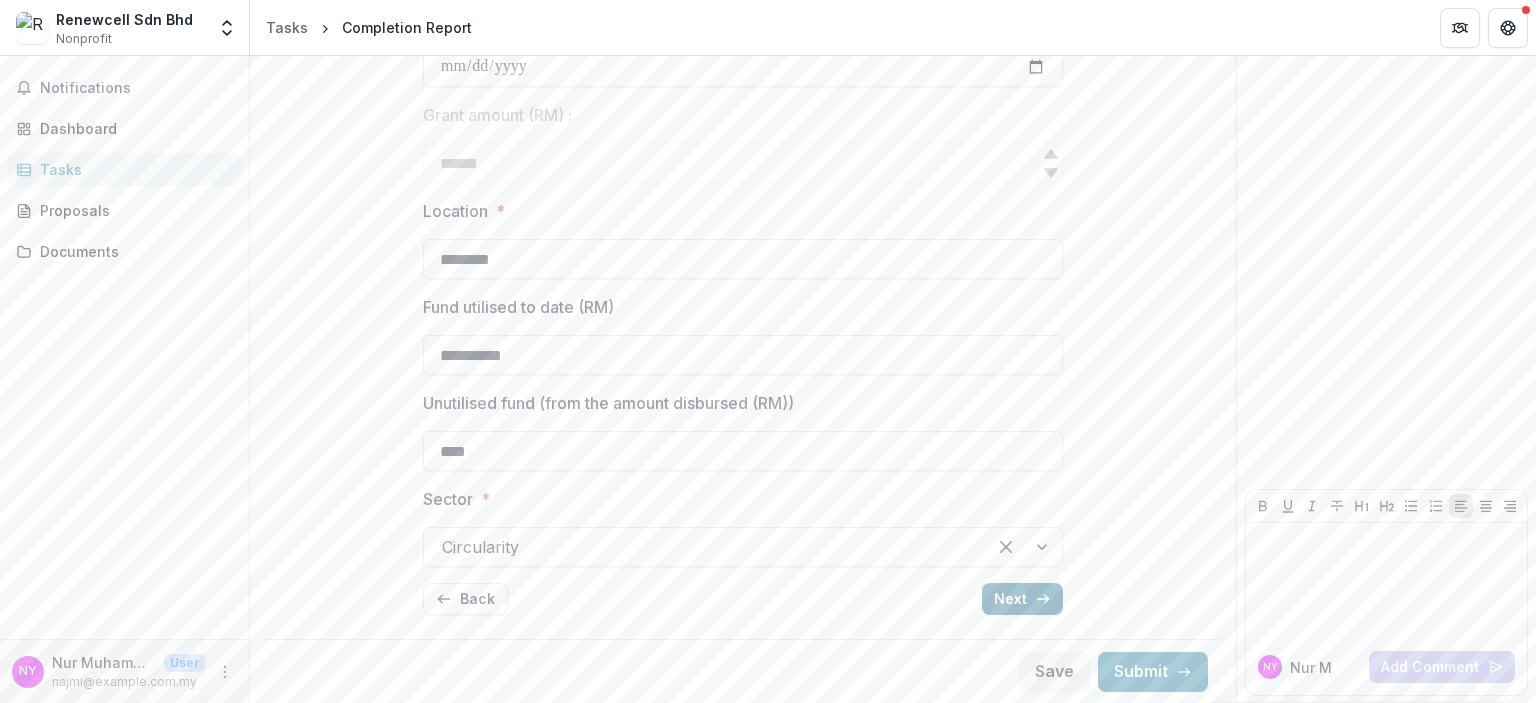 click on "Next" at bounding box center [1022, 599] 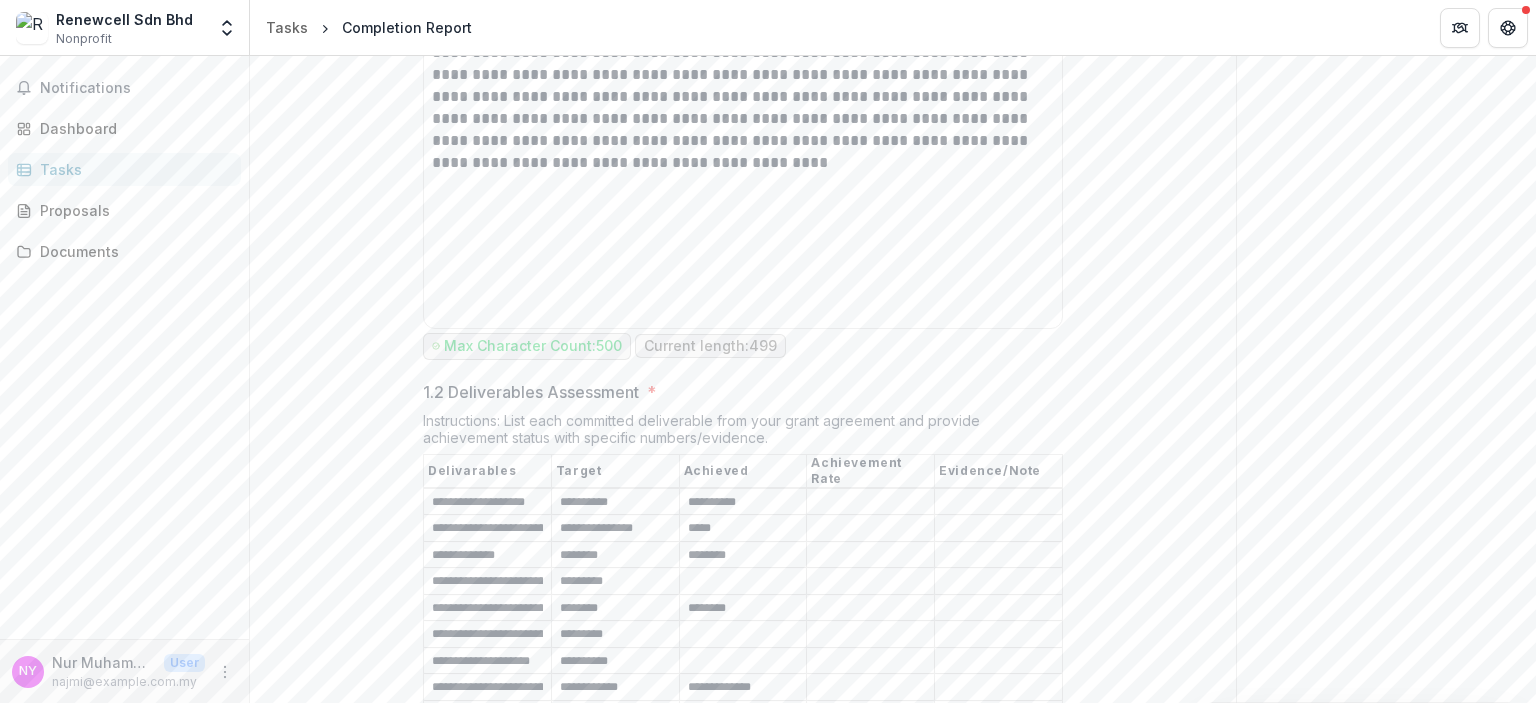 scroll, scrollTop: 981, scrollLeft: 0, axis: vertical 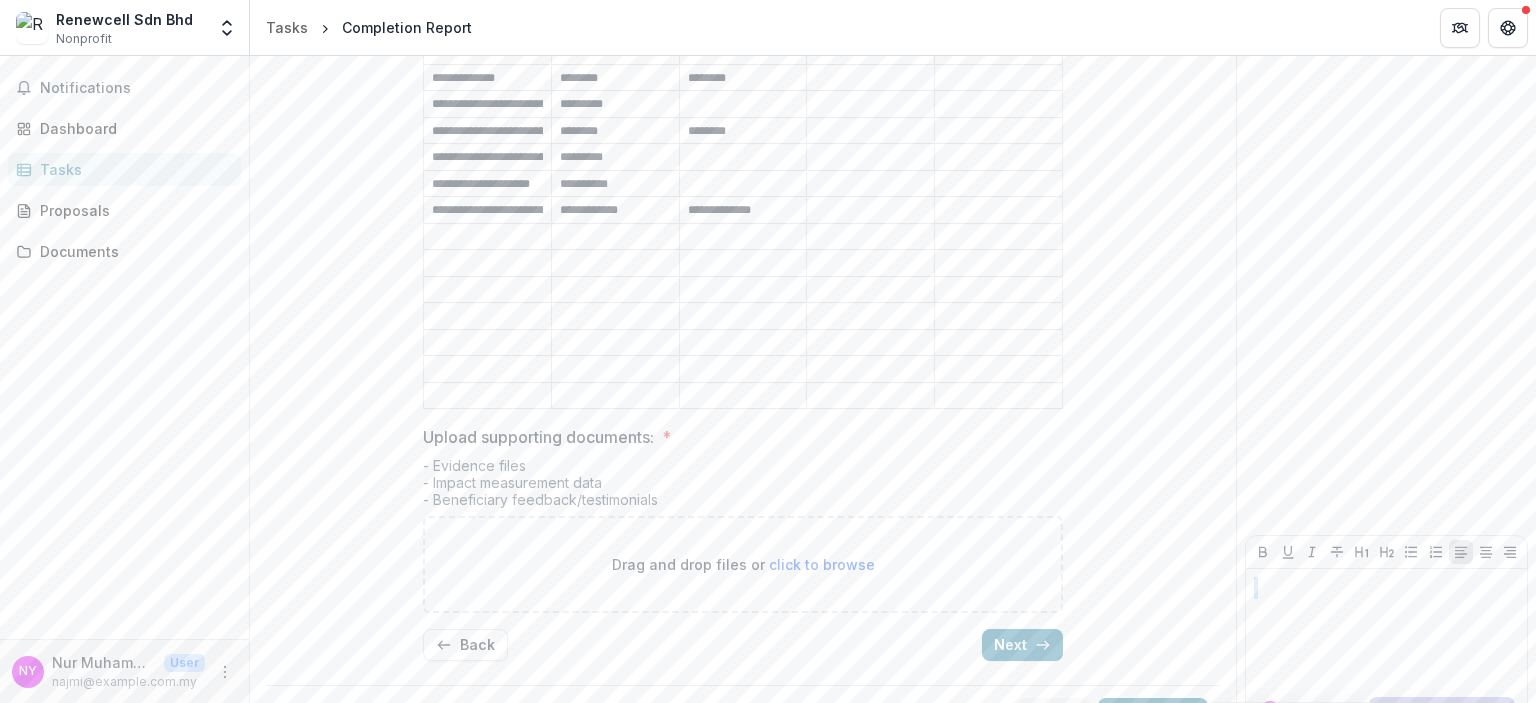 drag, startPoint x: 1535, startPoint y: 567, endPoint x: 1535, endPoint y: 517, distance: 50 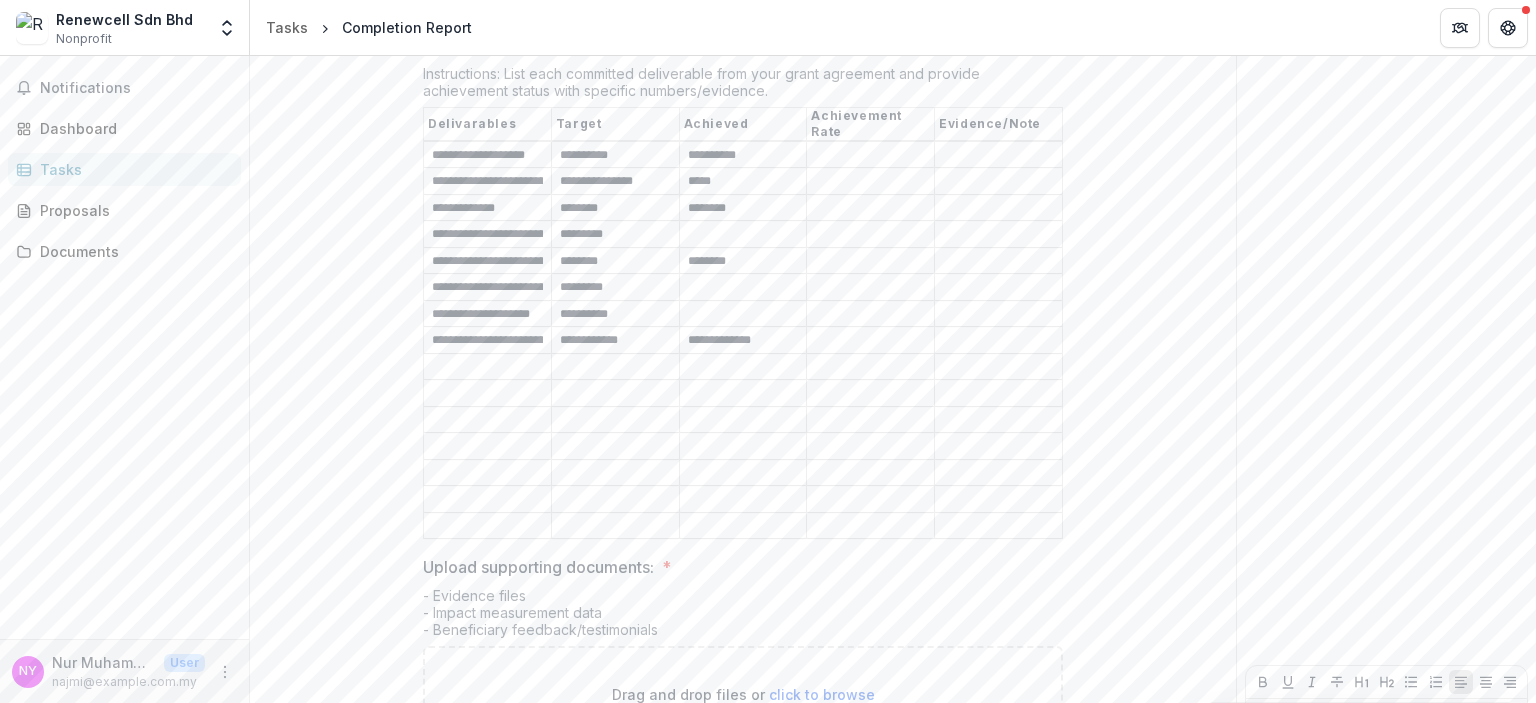 scroll, scrollTop: 712, scrollLeft: 0, axis: vertical 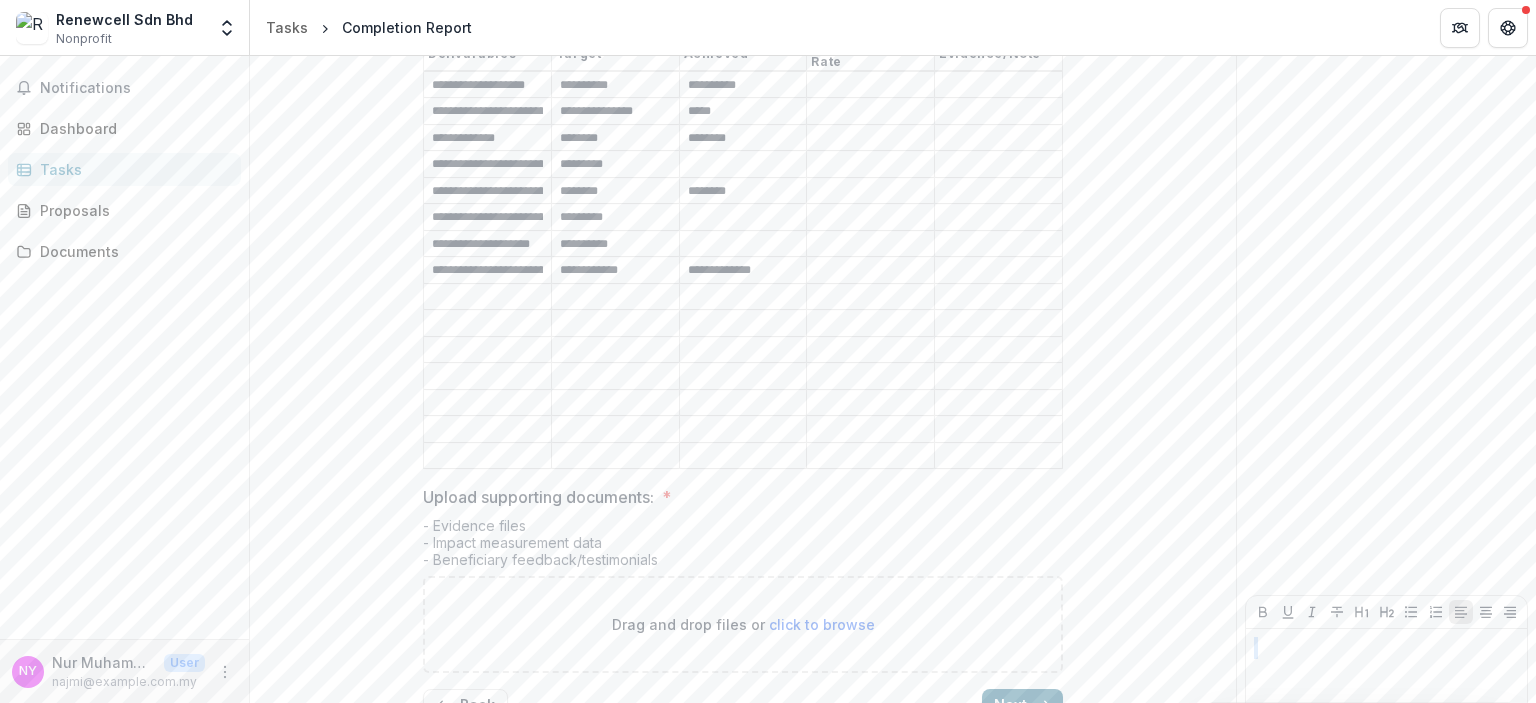 click 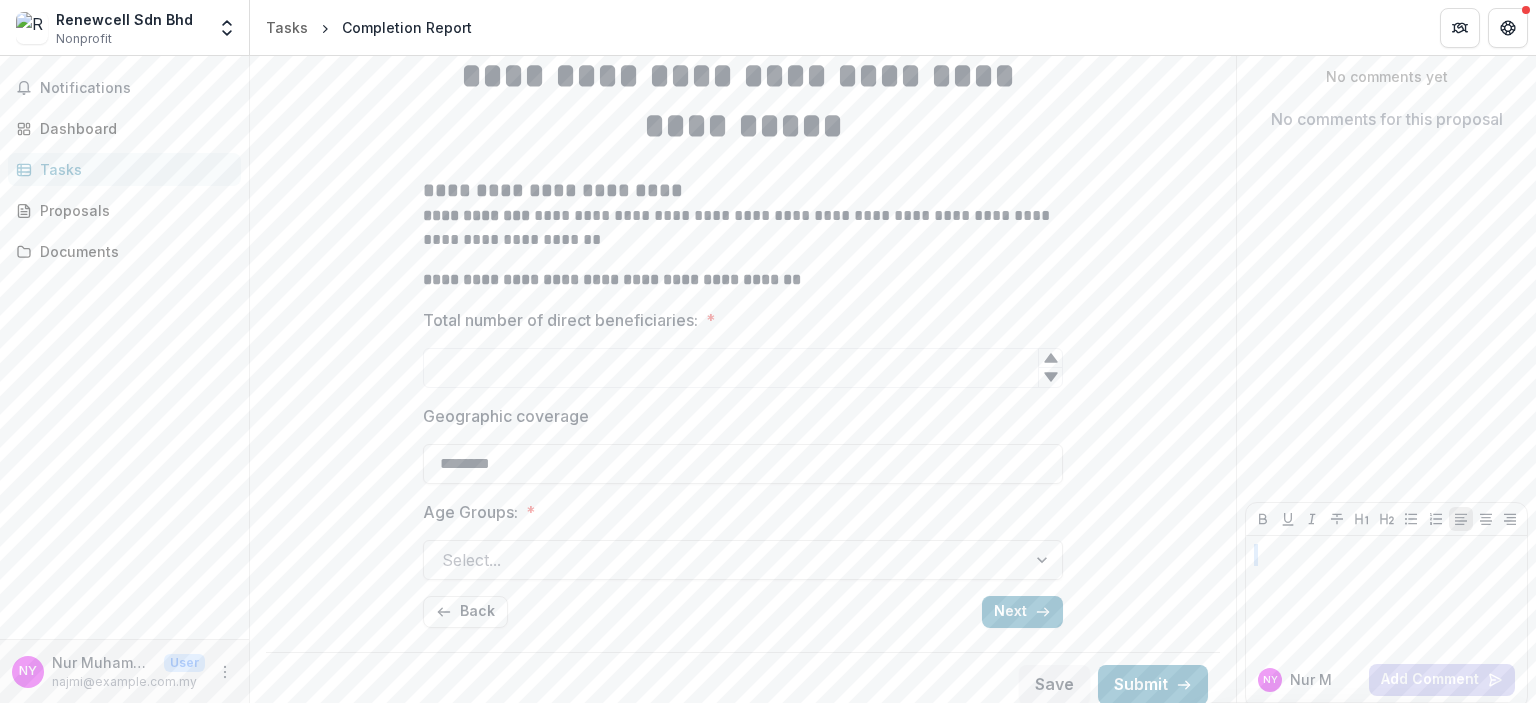 scroll, scrollTop: 185, scrollLeft: 0, axis: vertical 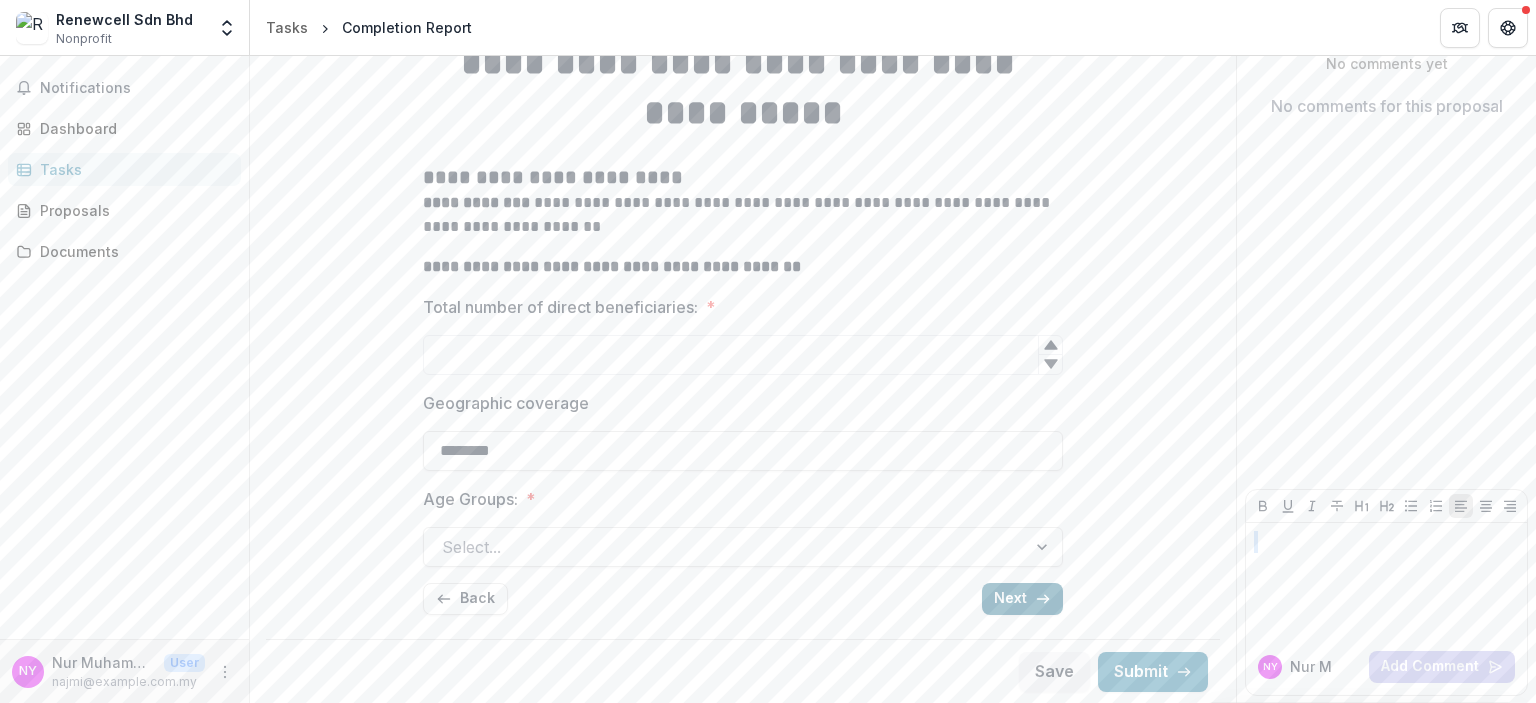click on "Next" at bounding box center [1022, 599] 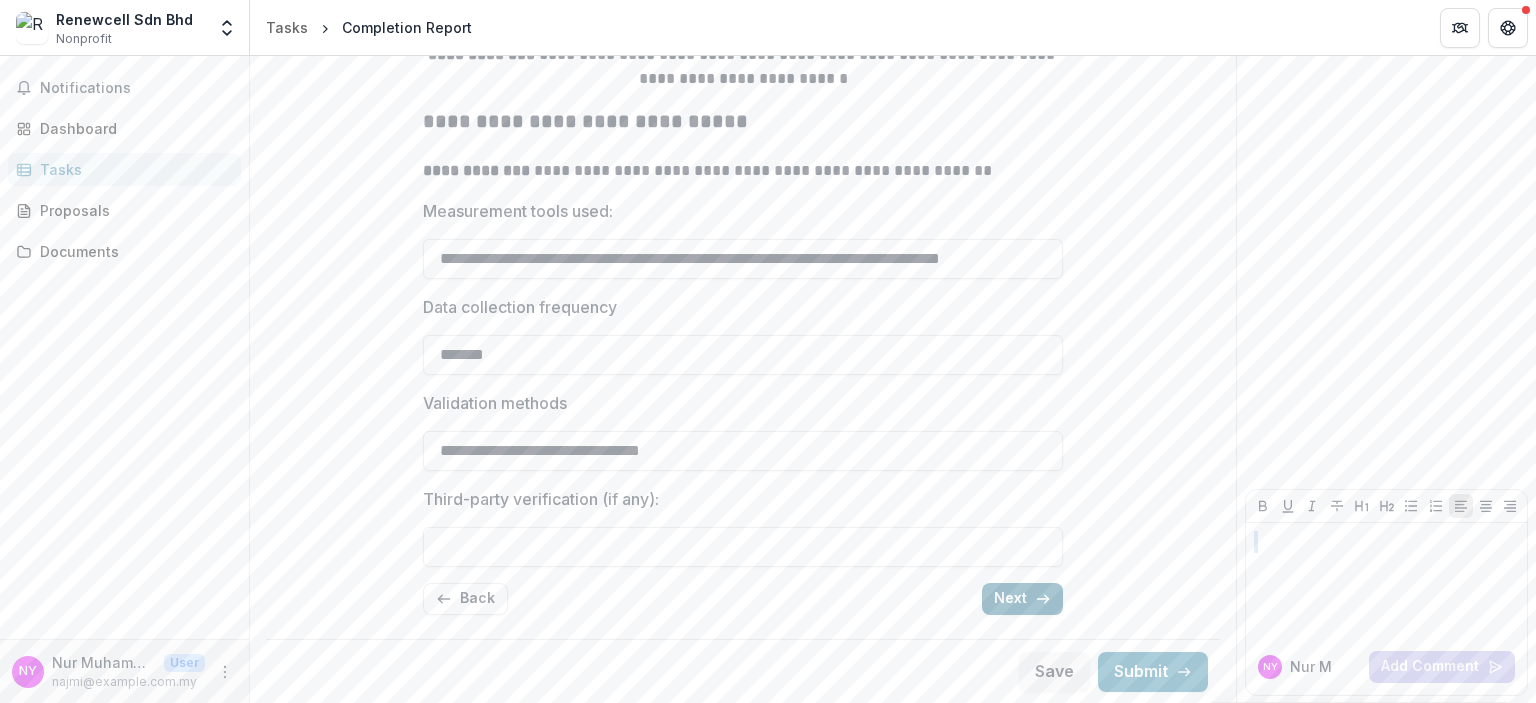 click on "Next" at bounding box center (1022, 599) 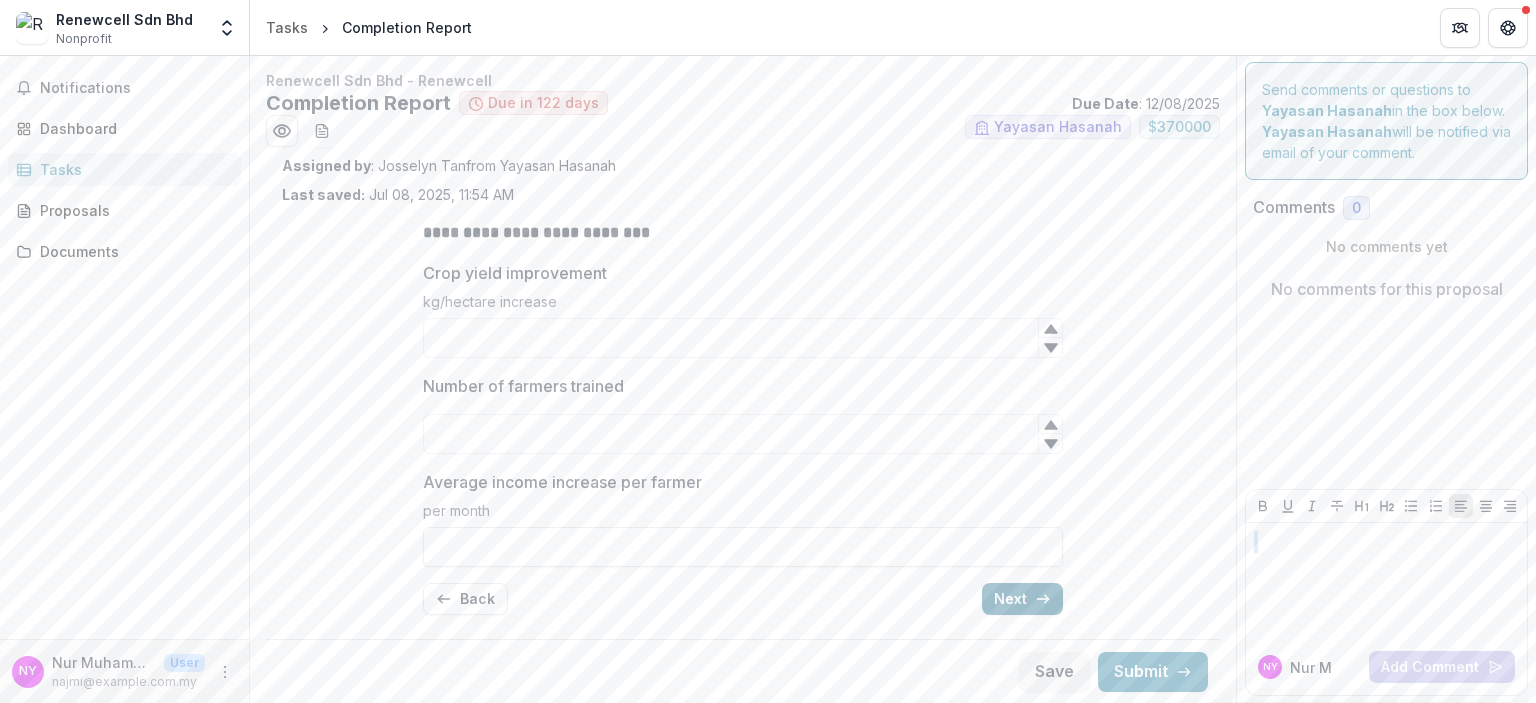 click on "Next" at bounding box center [1022, 599] 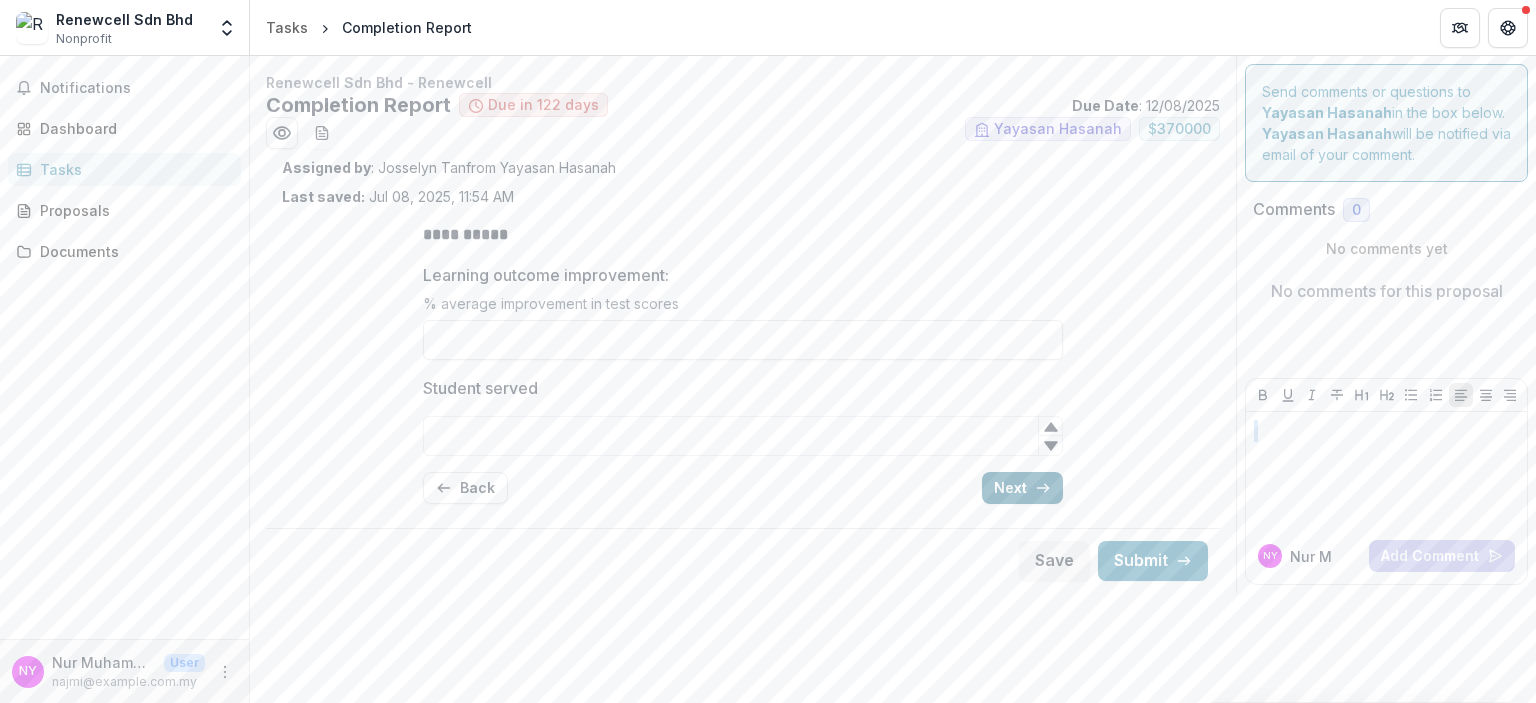 click on "Next" at bounding box center [1022, 488] 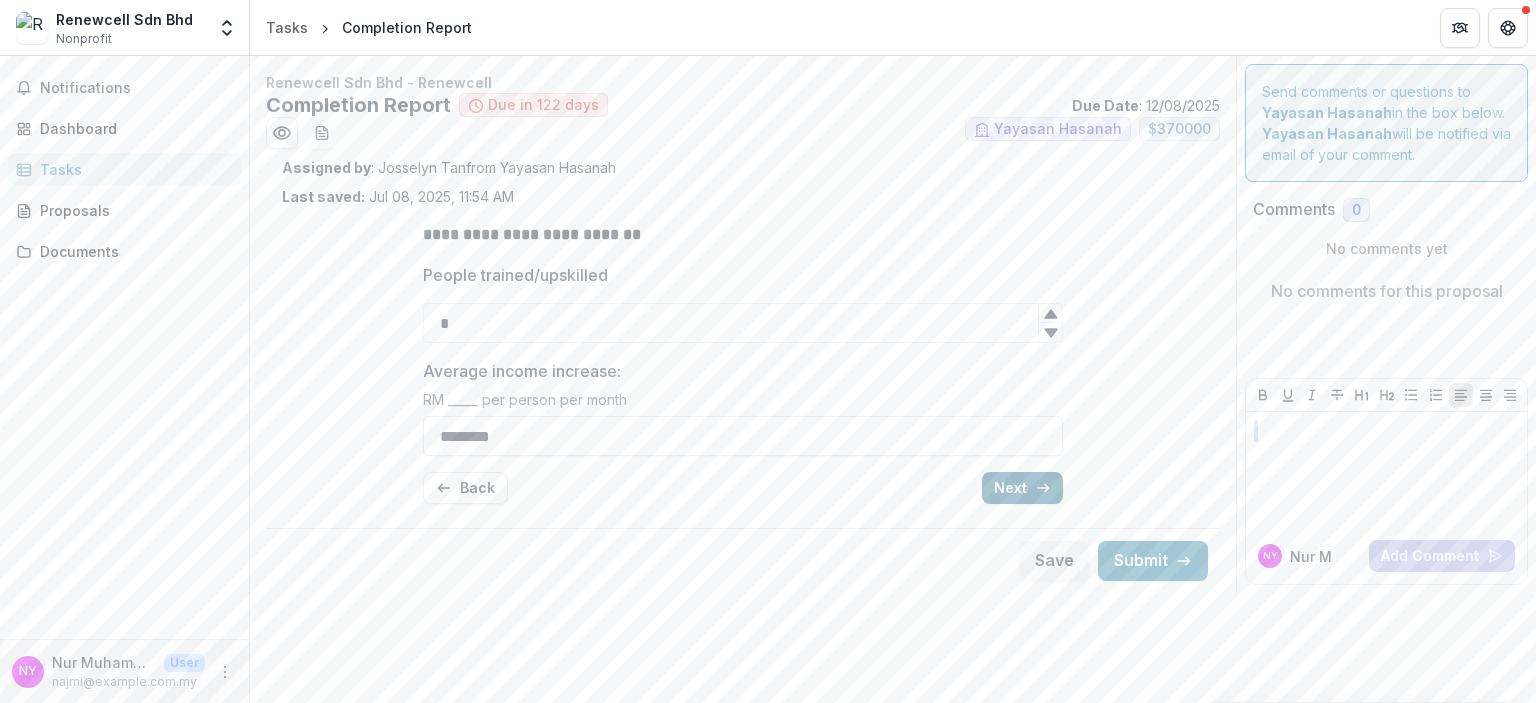 type 